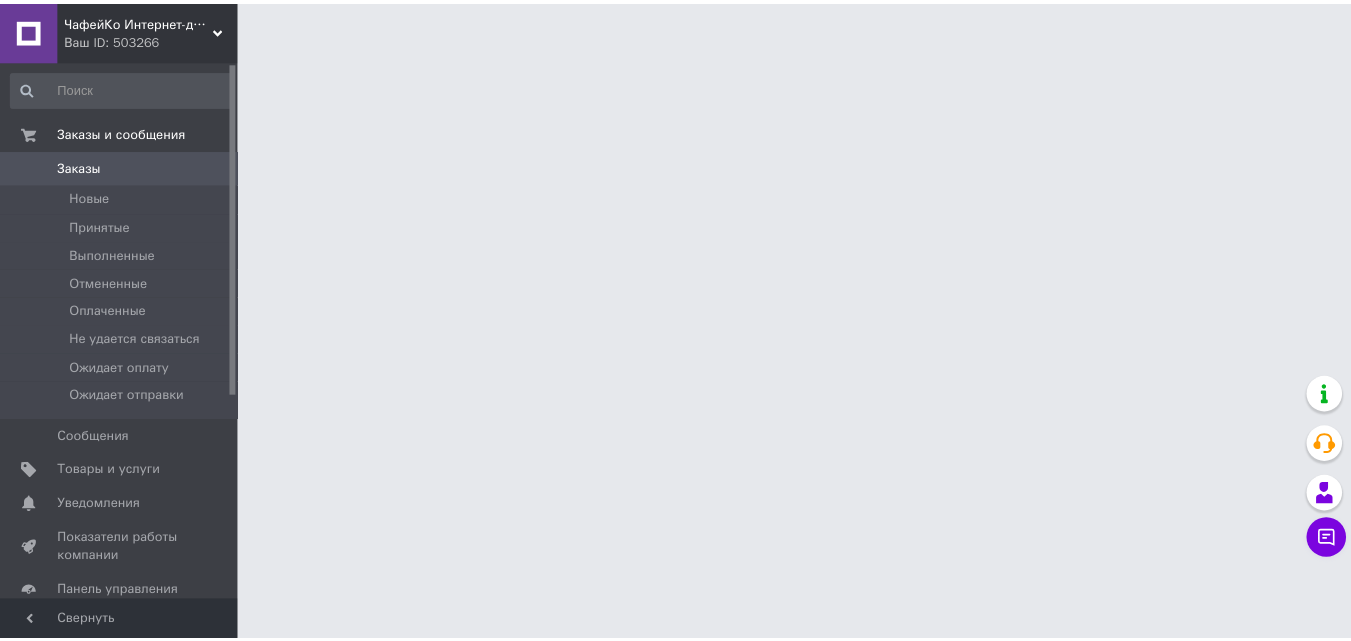 scroll, scrollTop: 0, scrollLeft: 0, axis: both 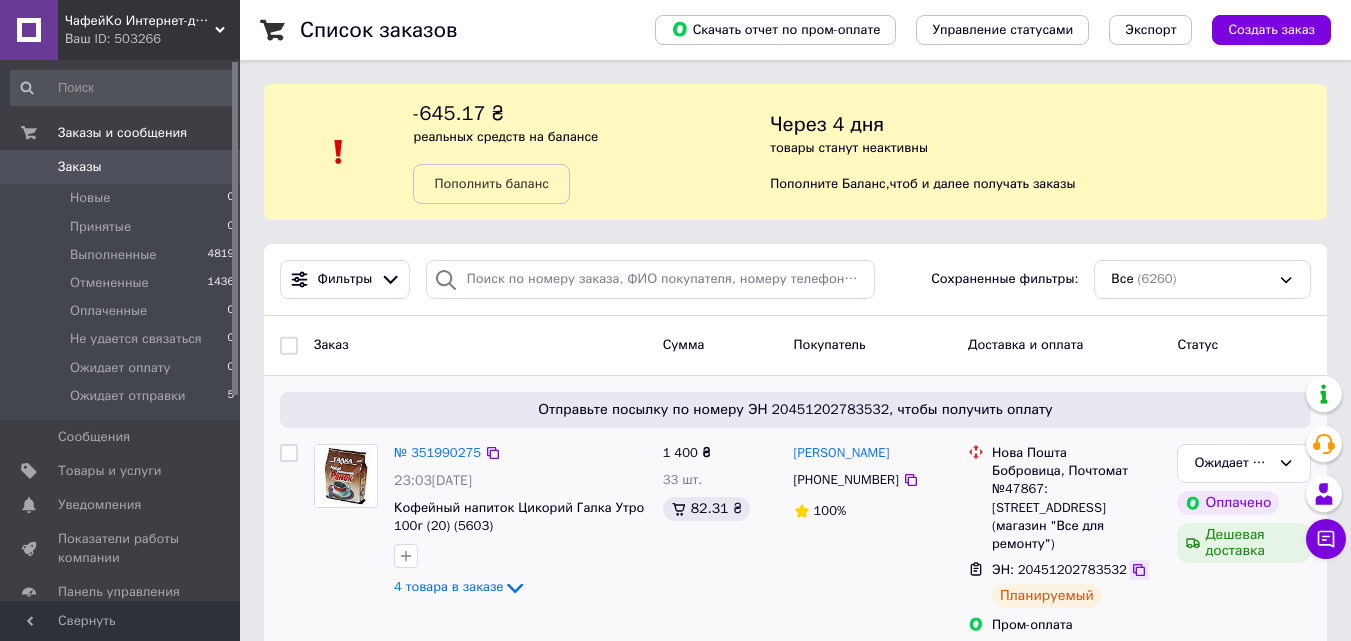 click 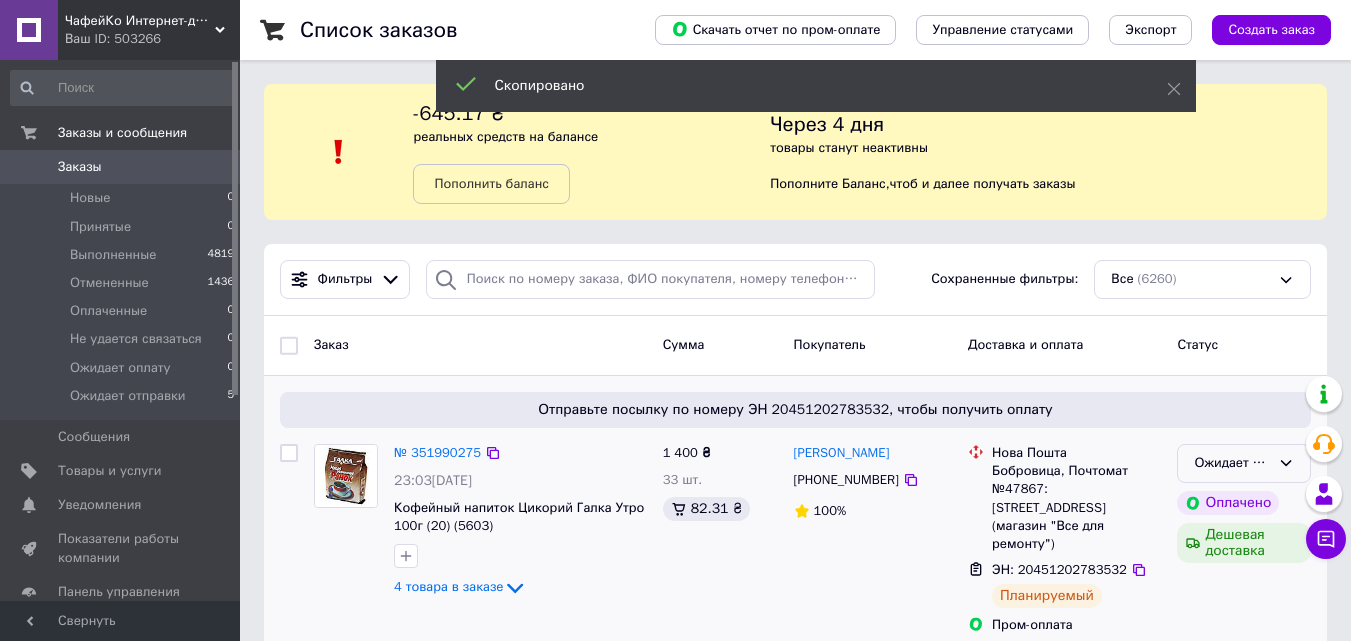 click on "Ожидает отправки" at bounding box center (1244, 463) 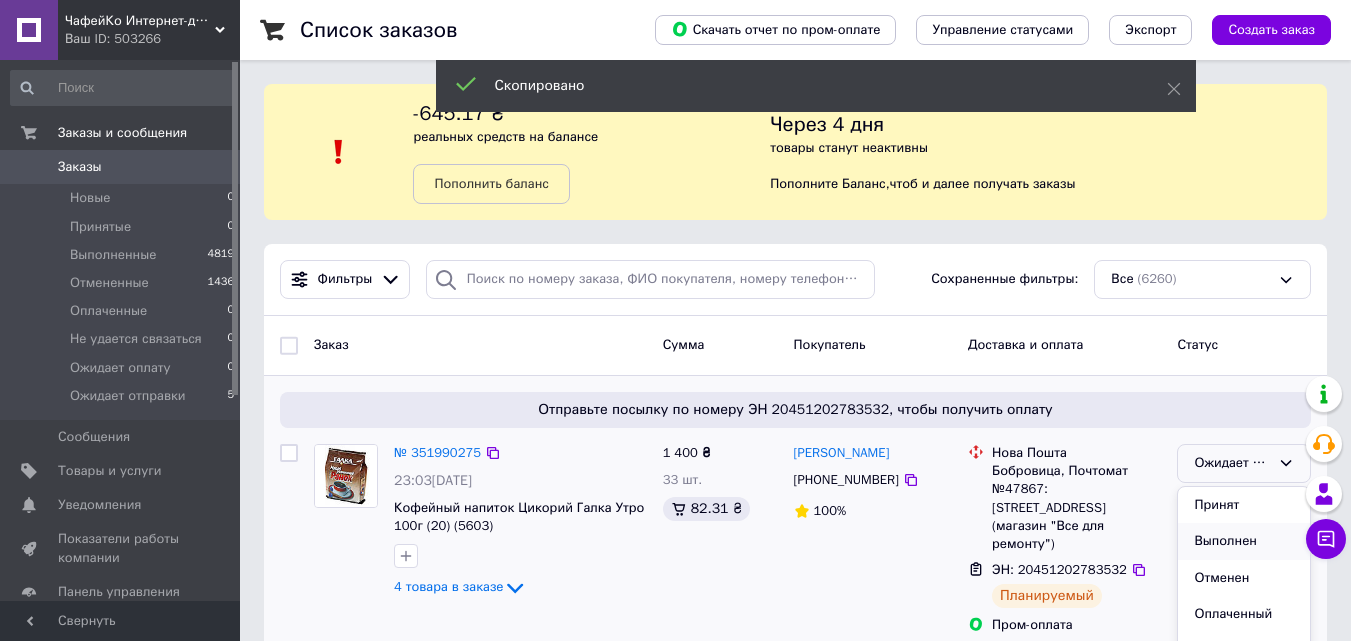 click on "Выполнен" at bounding box center (1244, 541) 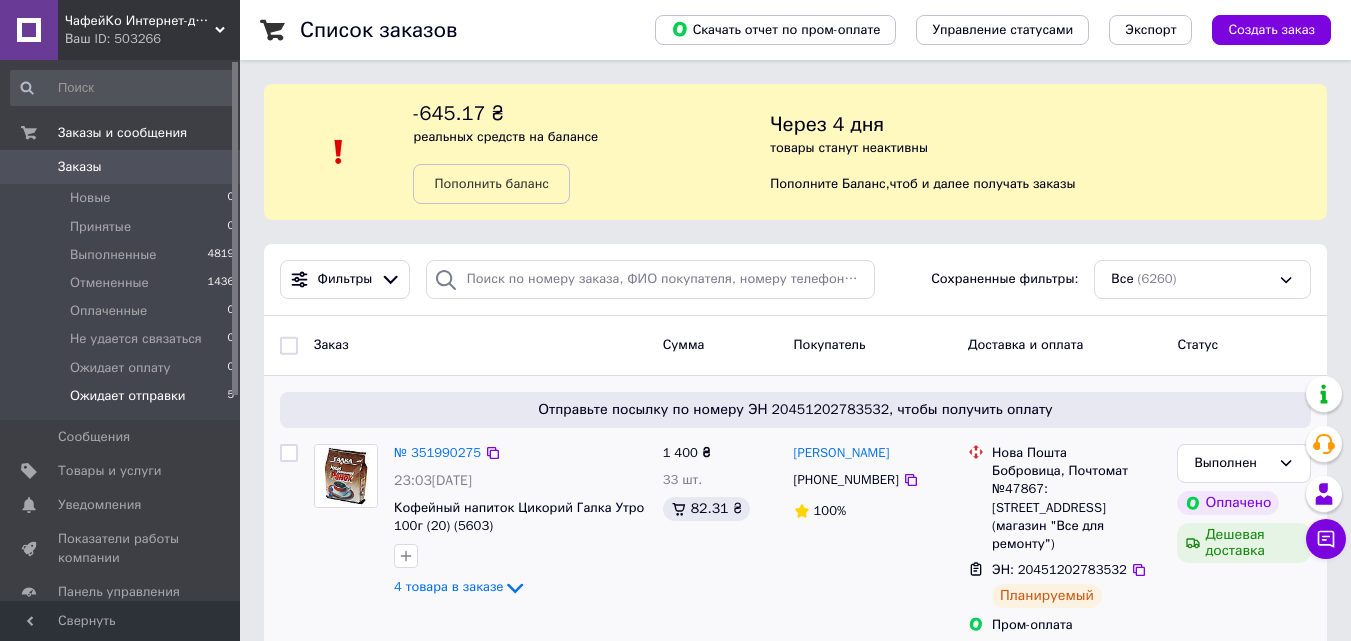 click on "Ожидает отправки 5" at bounding box center (123, 401) 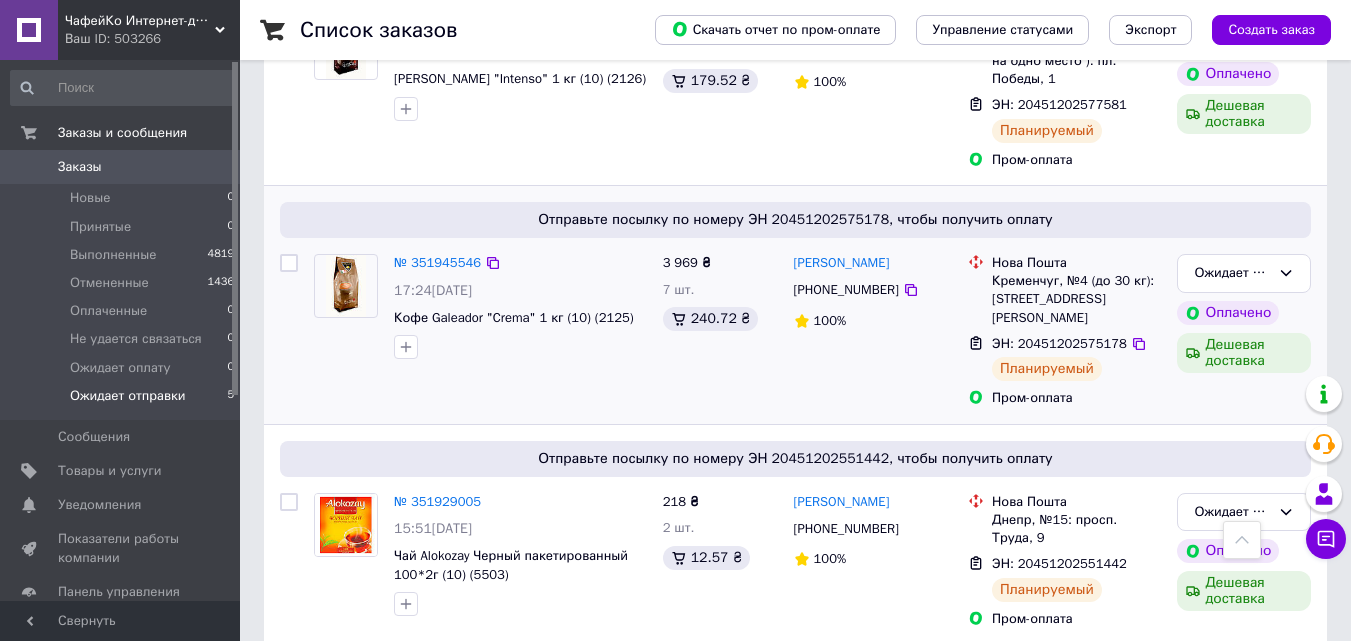 scroll, scrollTop: 700, scrollLeft: 0, axis: vertical 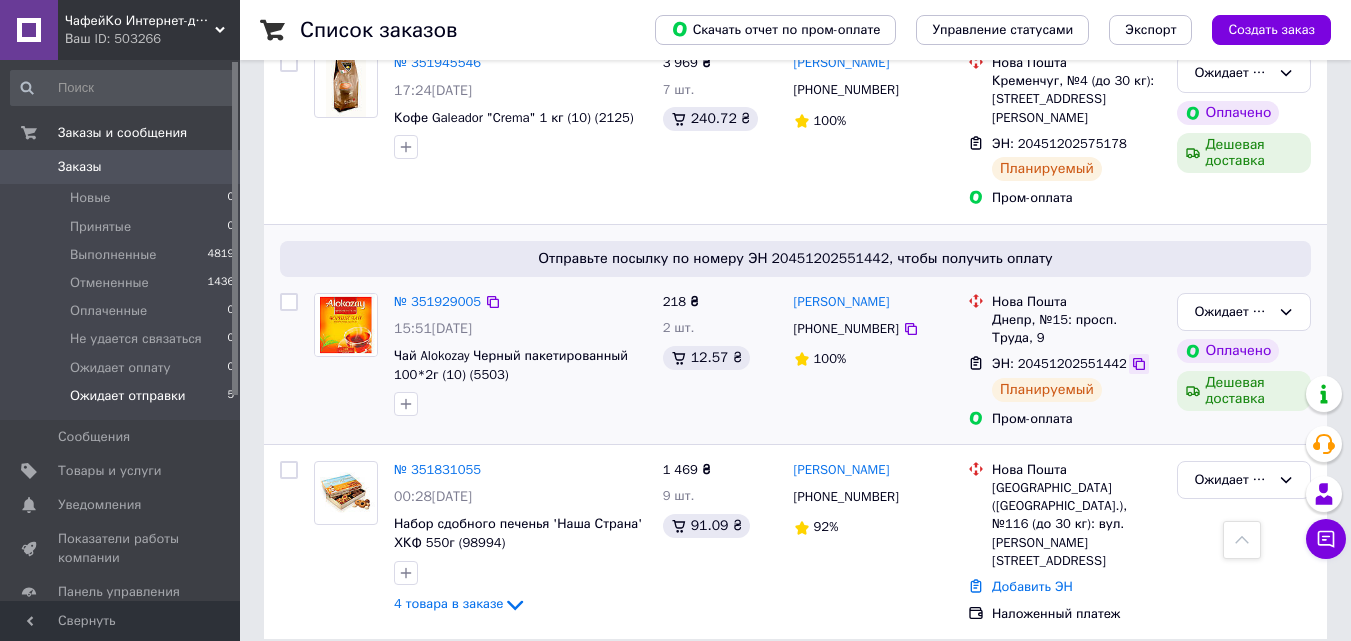 click at bounding box center (1139, 364) 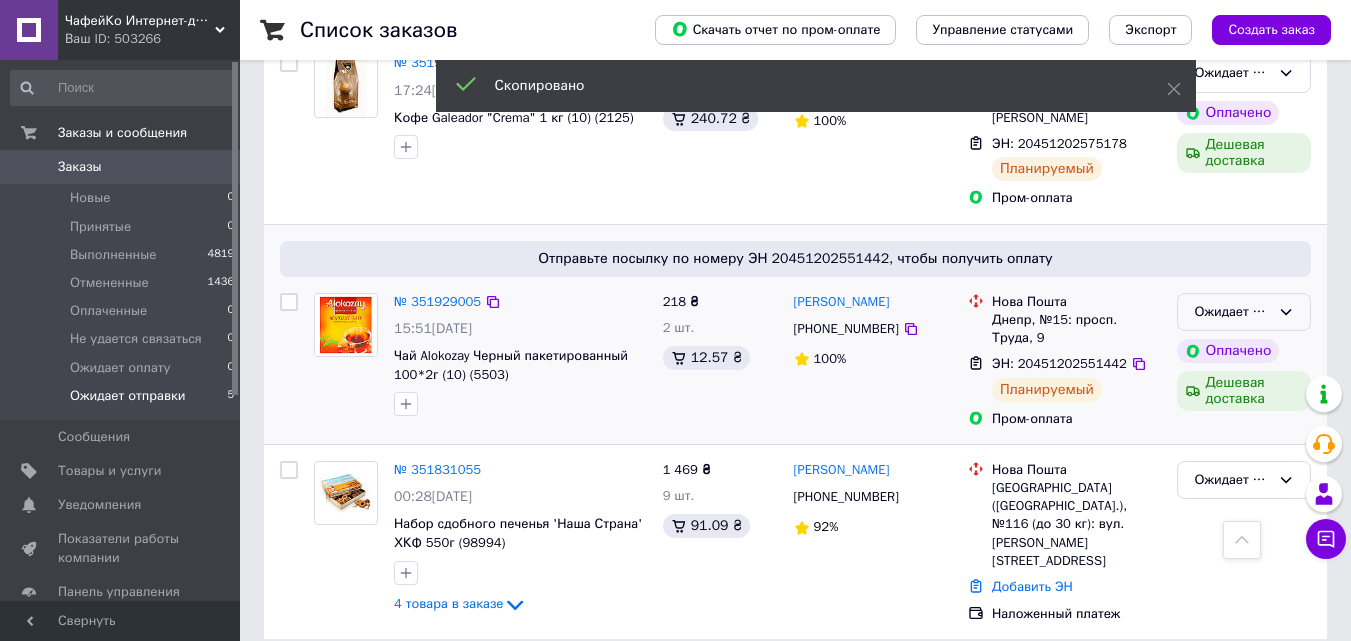 click on "Ожидает отправки" at bounding box center [1244, 312] 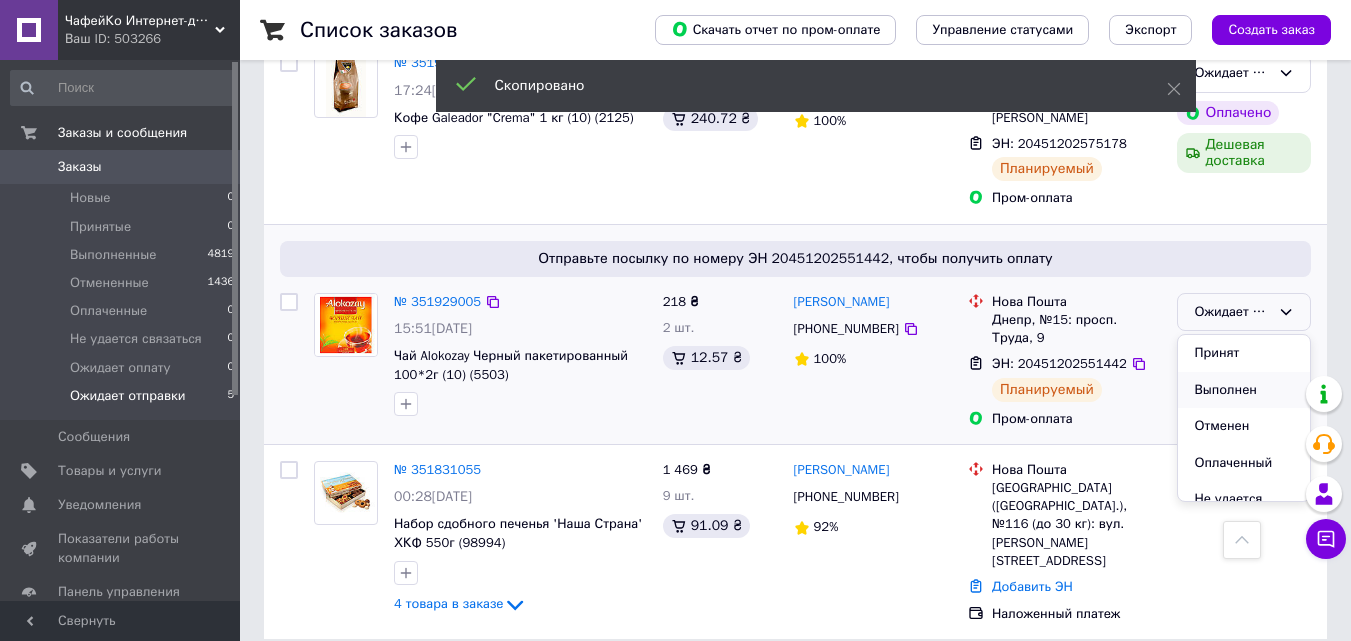 click on "Выполнен" at bounding box center (1244, 390) 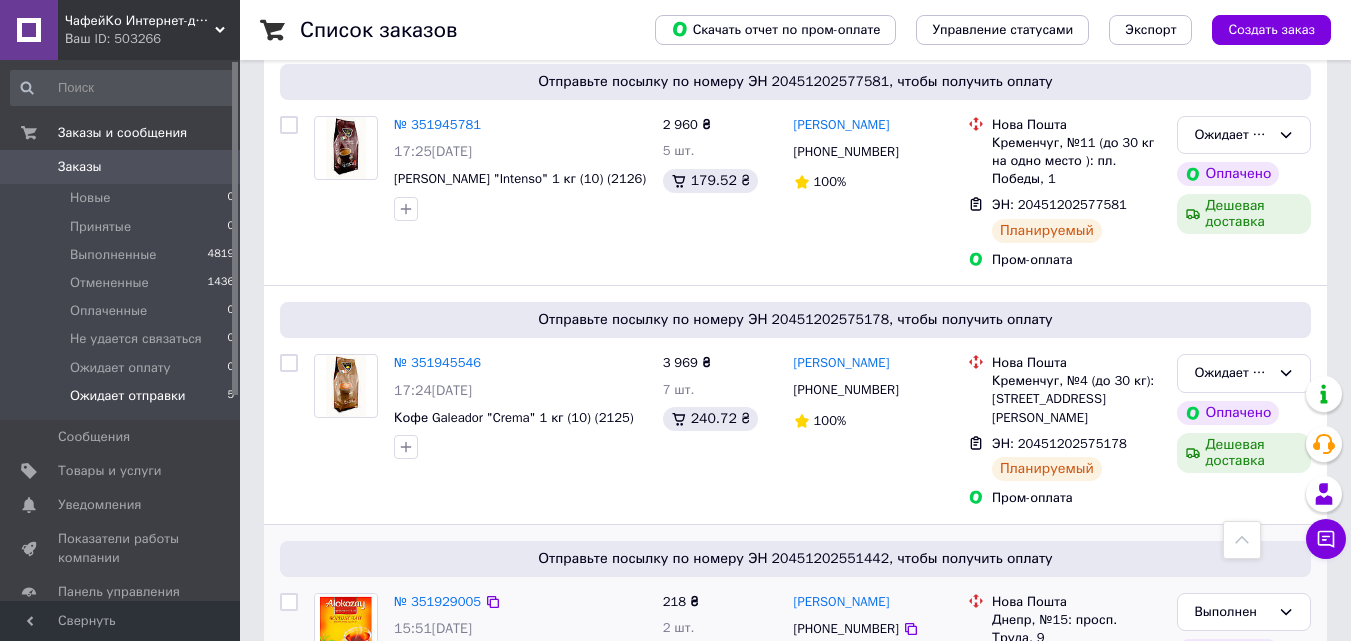 scroll, scrollTop: 300, scrollLeft: 0, axis: vertical 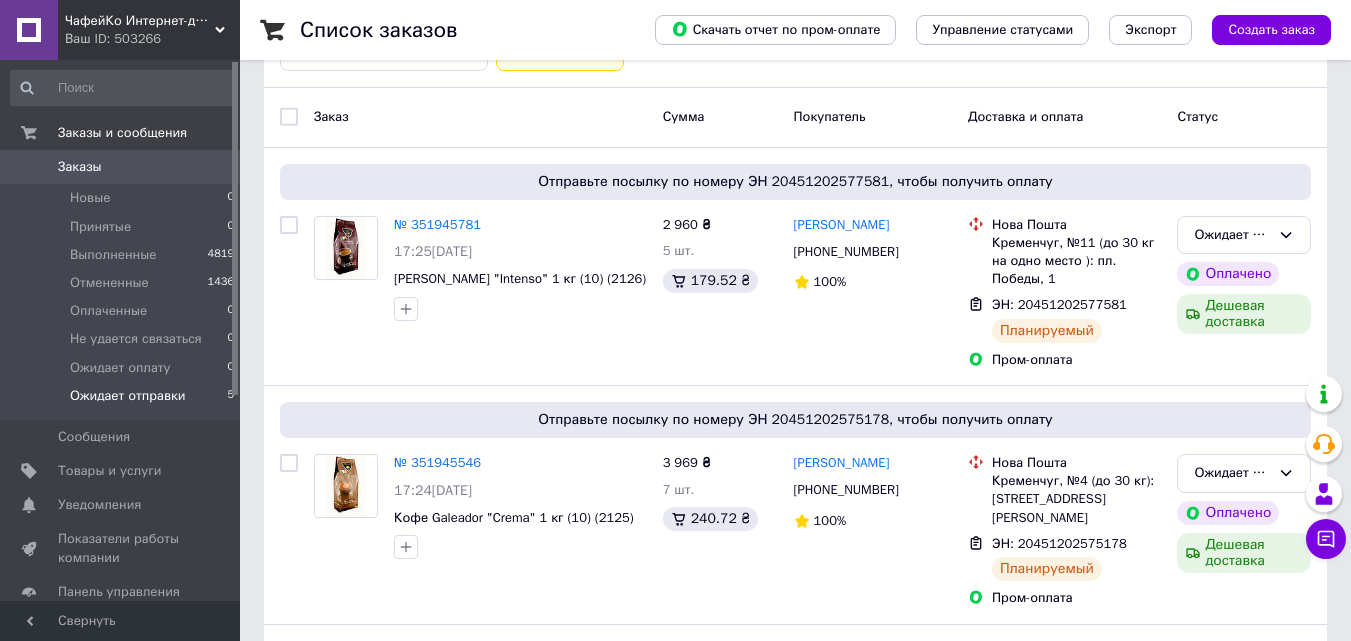 click on "Список заказов   Скачать отчет по пром-оплате Управление статусами Экспорт Создать заказ -645.17 ₴ реальных средств на балансе Пополнить баланс Через 4 дня товары станут неактивны Пополните Баланс ,  чтоб и далее получать заказы 1 Фильтры Сохраненные фильтры: Ожидает отправки (4) Статус: Ожидает отправки Сбросить все Заказ Сумма Покупатель Доставка и оплата Статус Отправьте посылку по номеру ЭН 20451202577581, чтобы получить оплату № 351945781 17:25[DATE] Кофе Galeador "Intenso" 1 кг (10) (2126) 2 960 ₴ 5 шт. 179.52 ₴ [PERSON_NAME] [PHONE_NUMBER] 100% Нова Пошта ЭН: 20451202577581 Планируемый Оплачено" at bounding box center (795, 381) 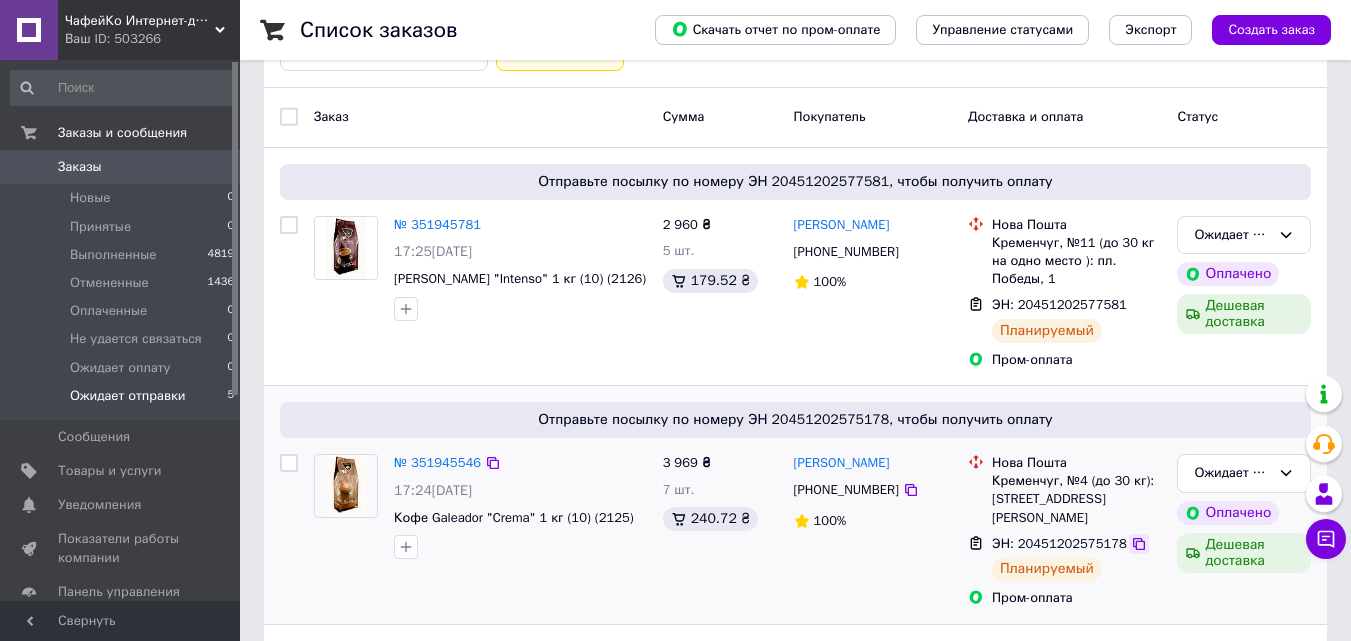 click 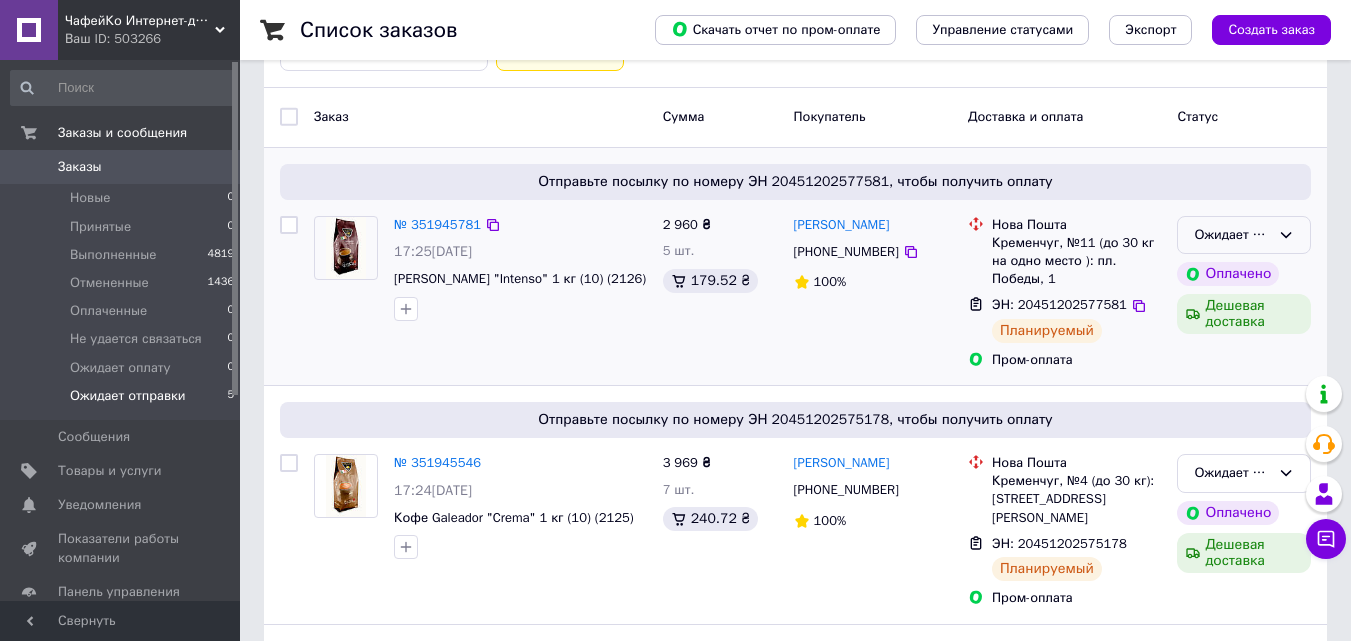 click 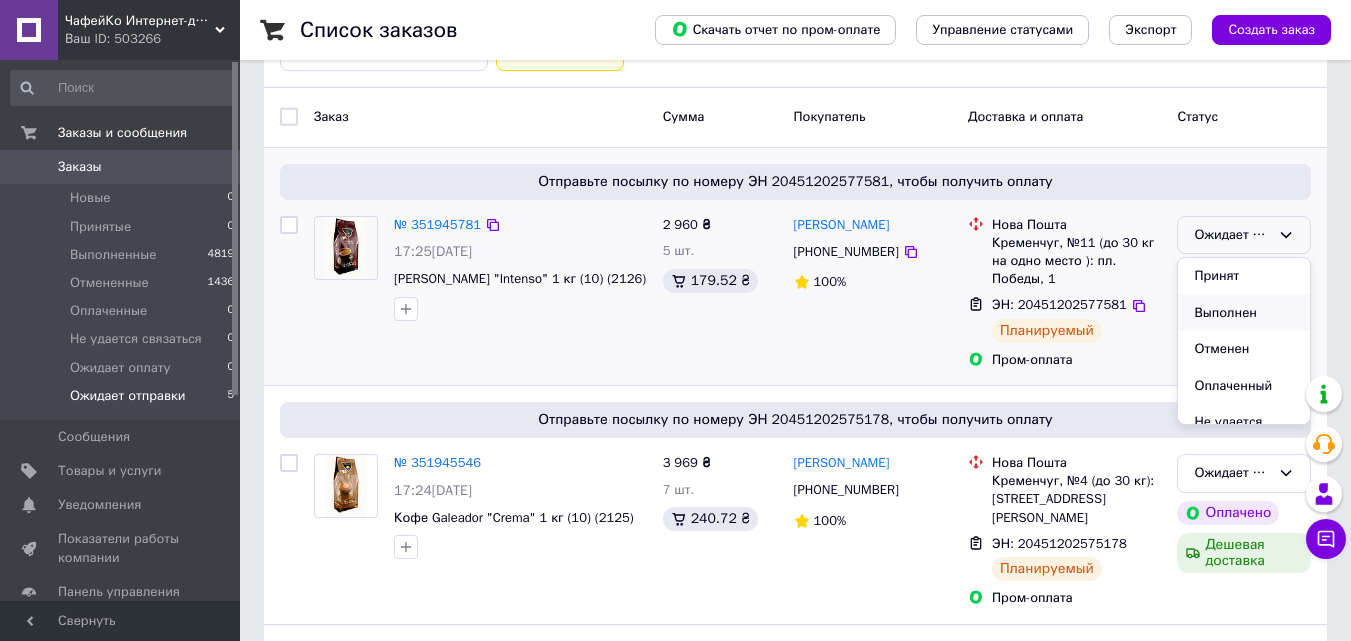 click on "Выполнен" at bounding box center [1244, 313] 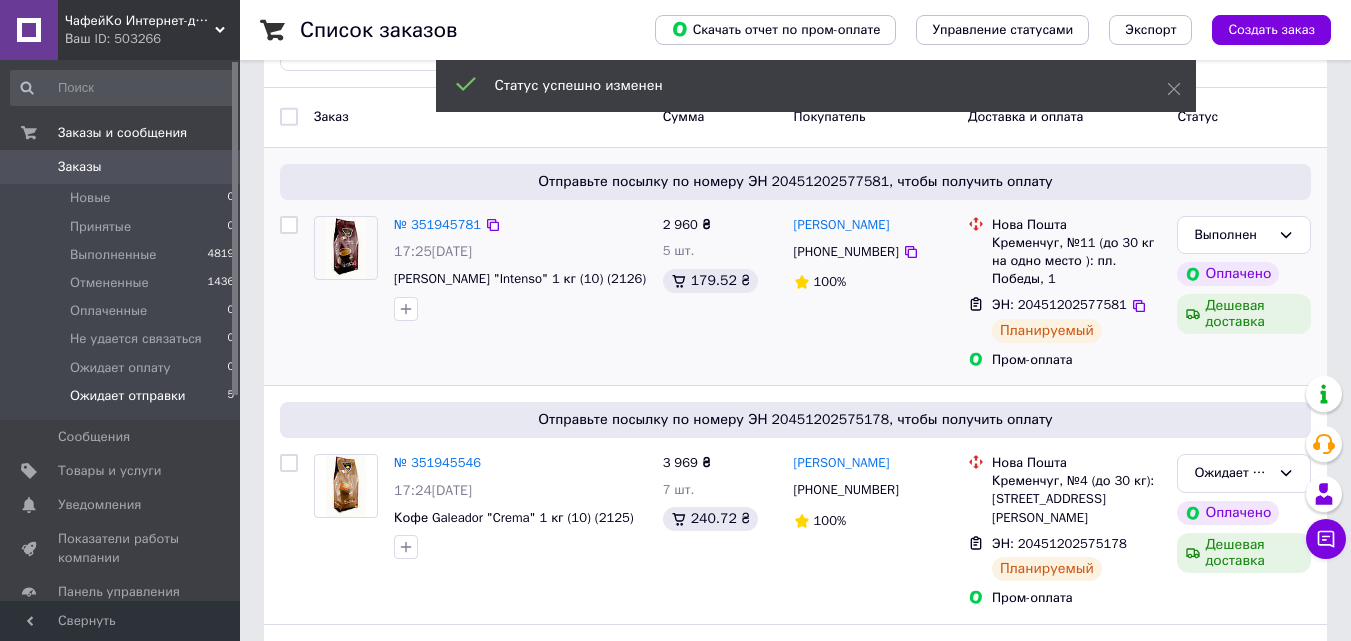 scroll, scrollTop: 400, scrollLeft: 0, axis: vertical 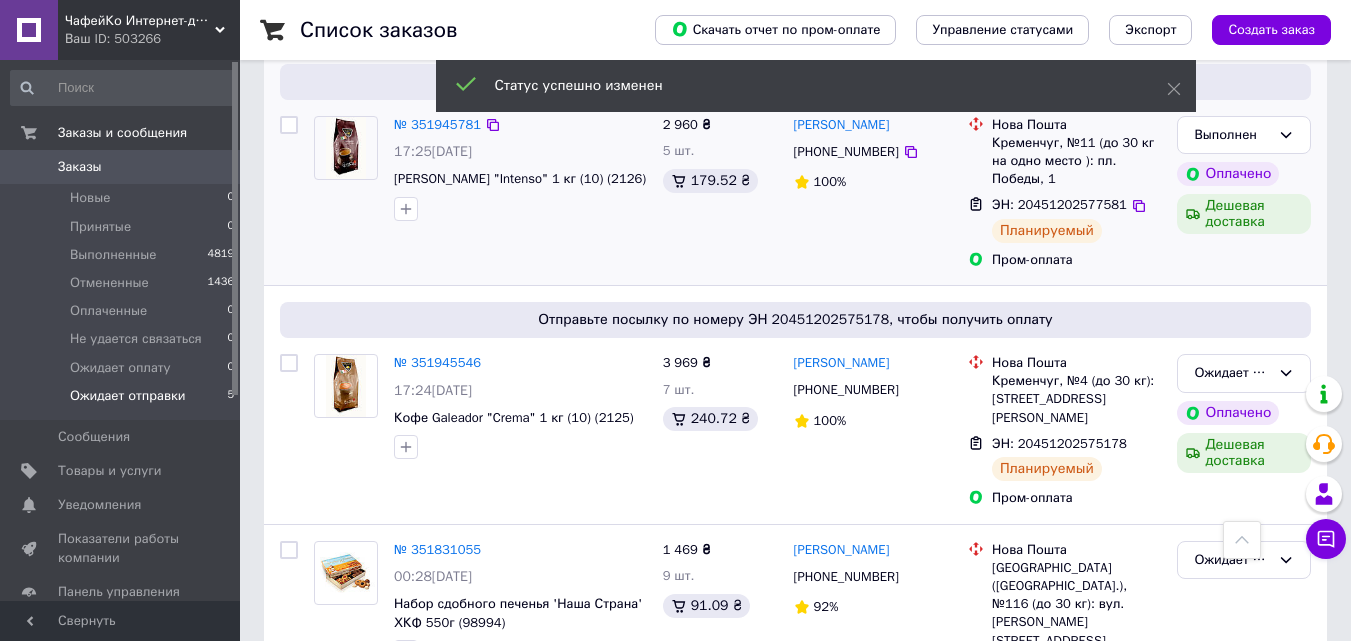 click on "Ожидает отправки" at bounding box center [1244, 373] 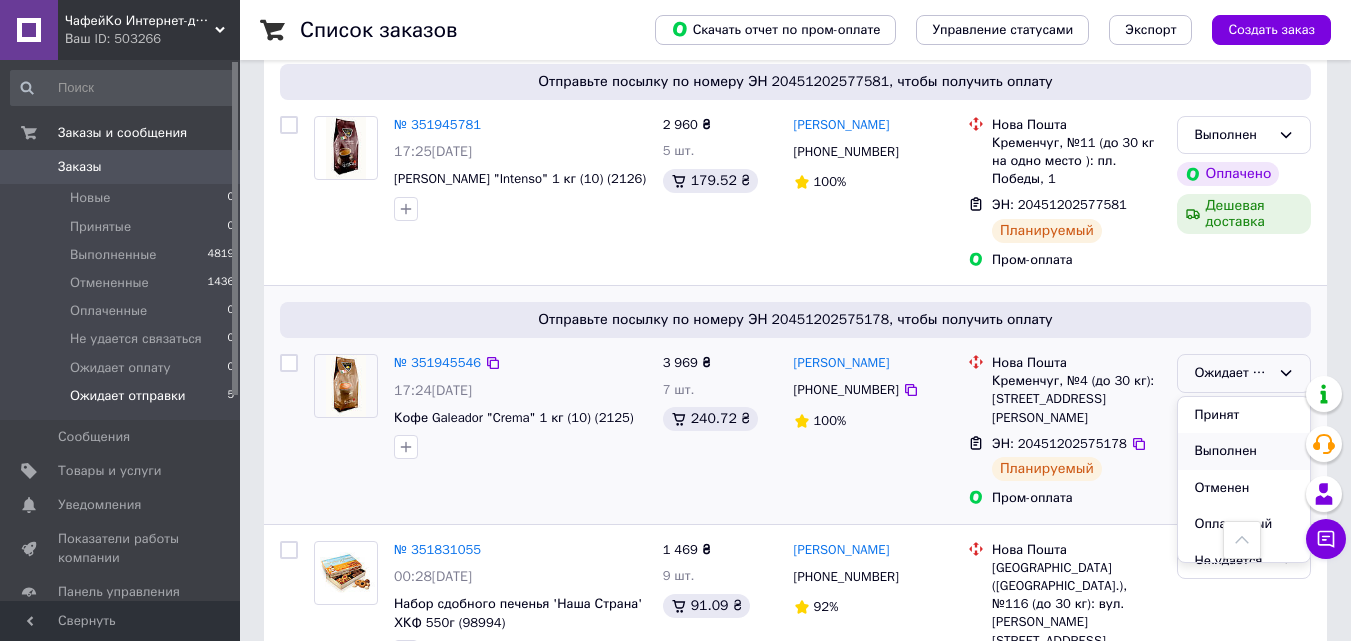 click on "Выполнен" at bounding box center [1244, 451] 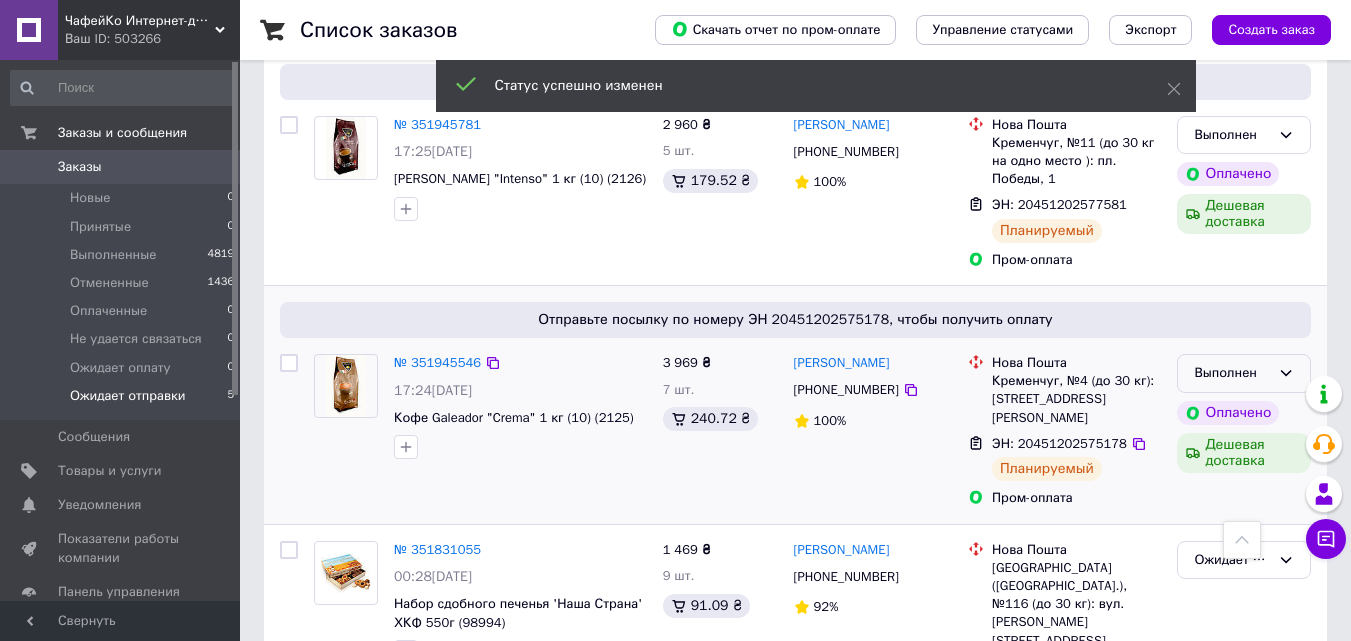 scroll, scrollTop: 495, scrollLeft: 0, axis: vertical 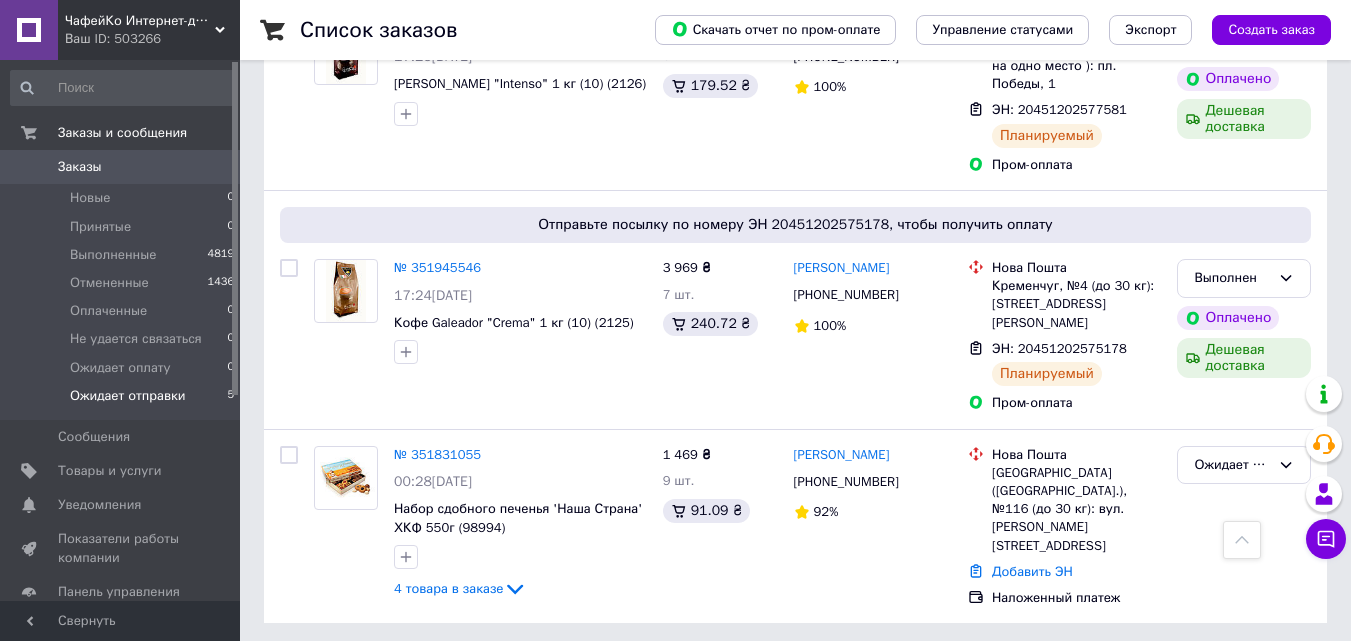 click on "0" at bounding box center (212, 167) 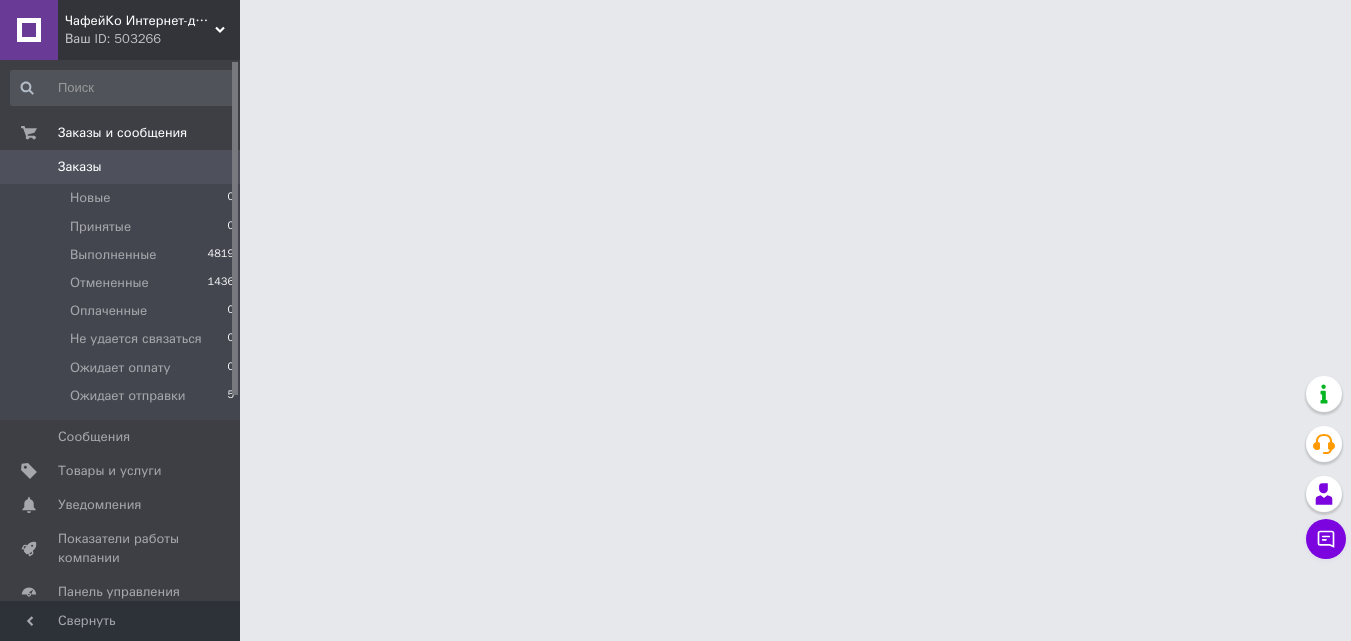 scroll, scrollTop: 0, scrollLeft: 0, axis: both 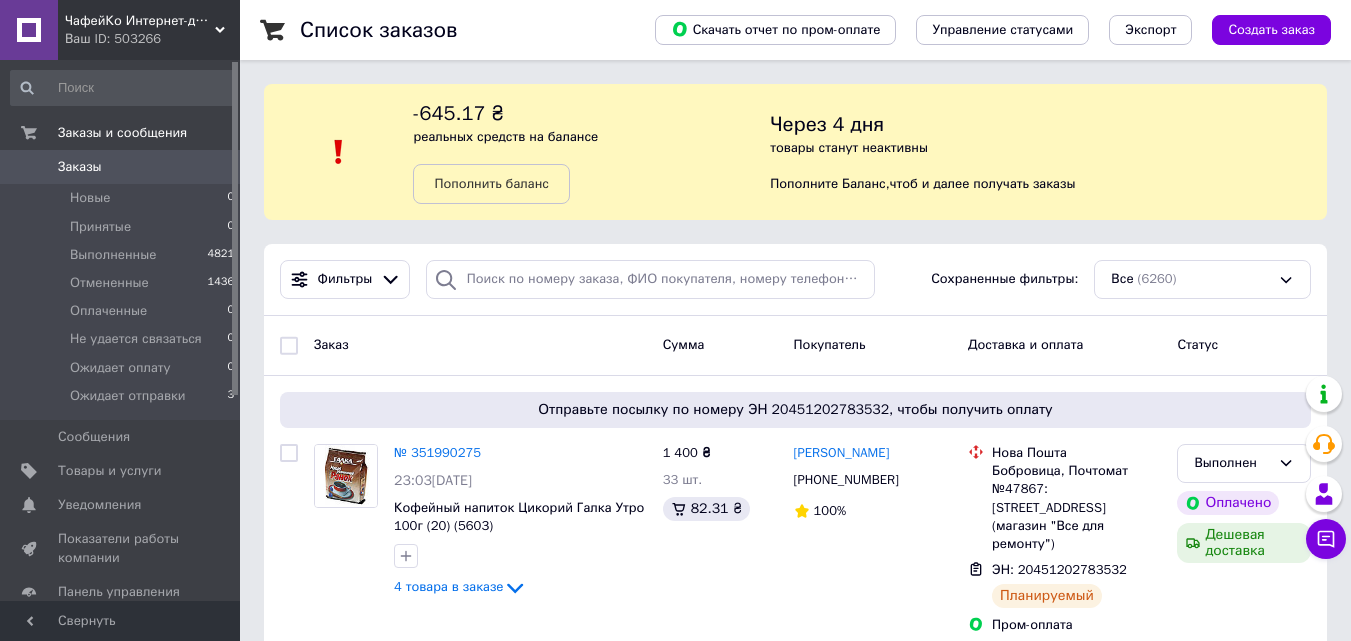 click on "0" at bounding box center [212, 167] 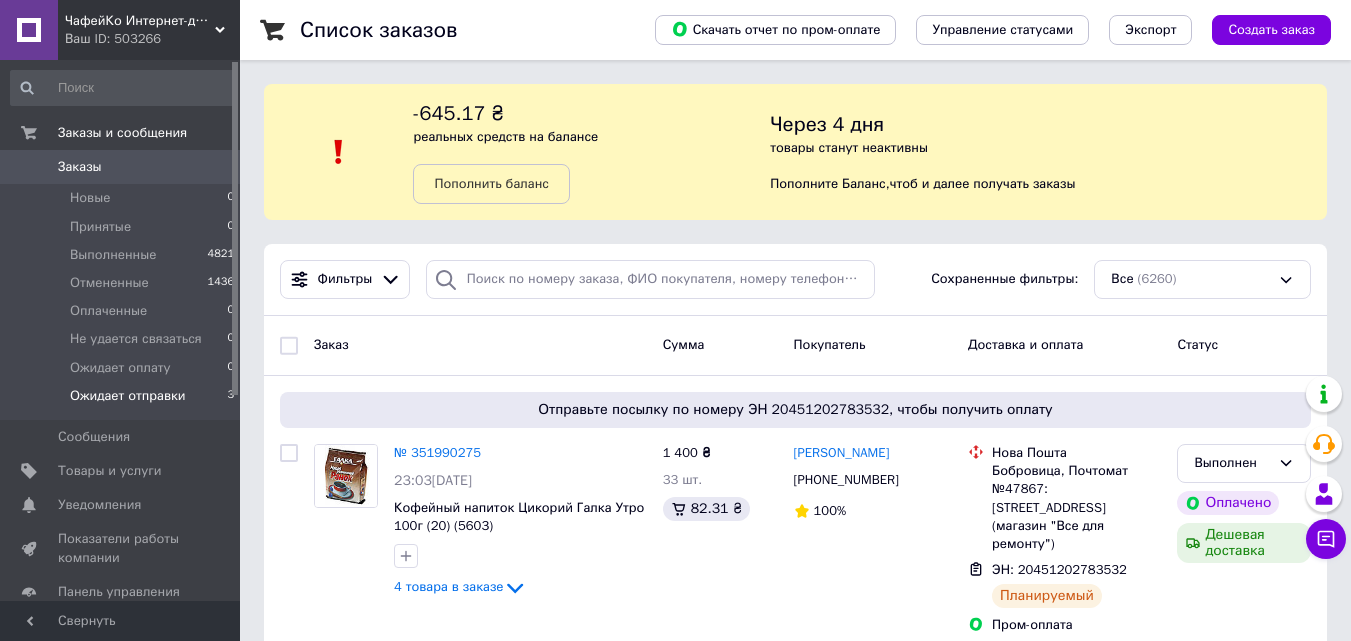 click on "Ожидает отправки" at bounding box center [128, 396] 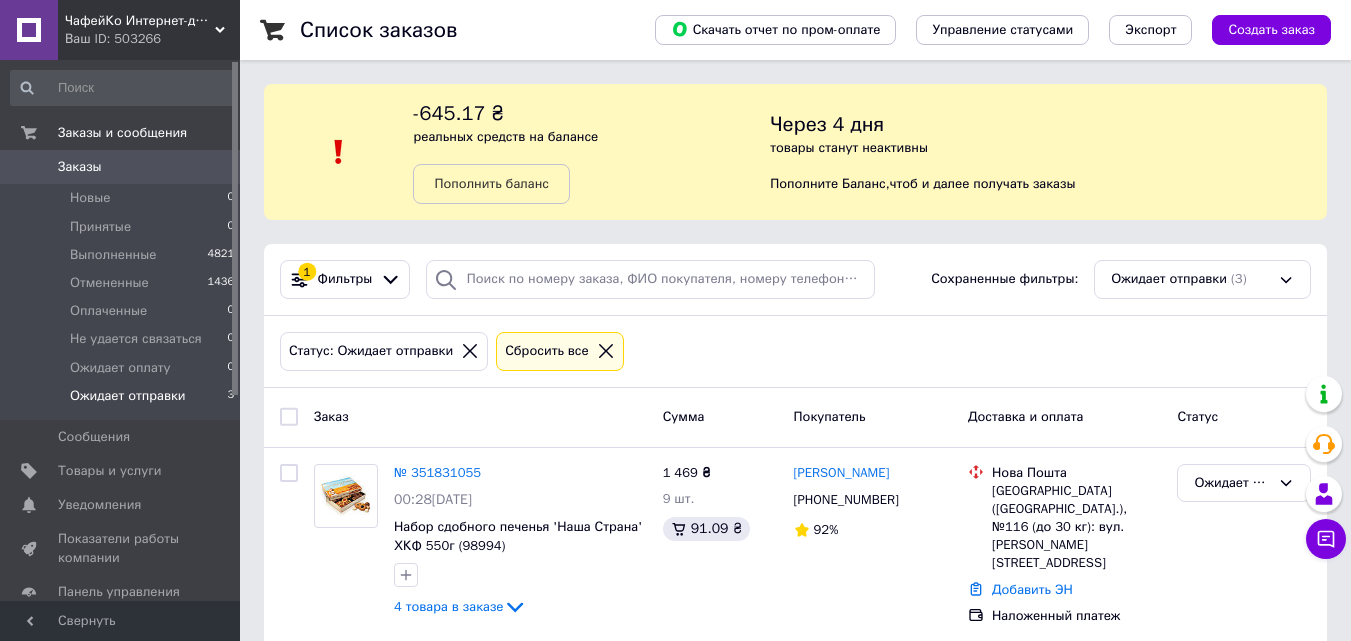 click on "0" at bounding box center [212, 167] 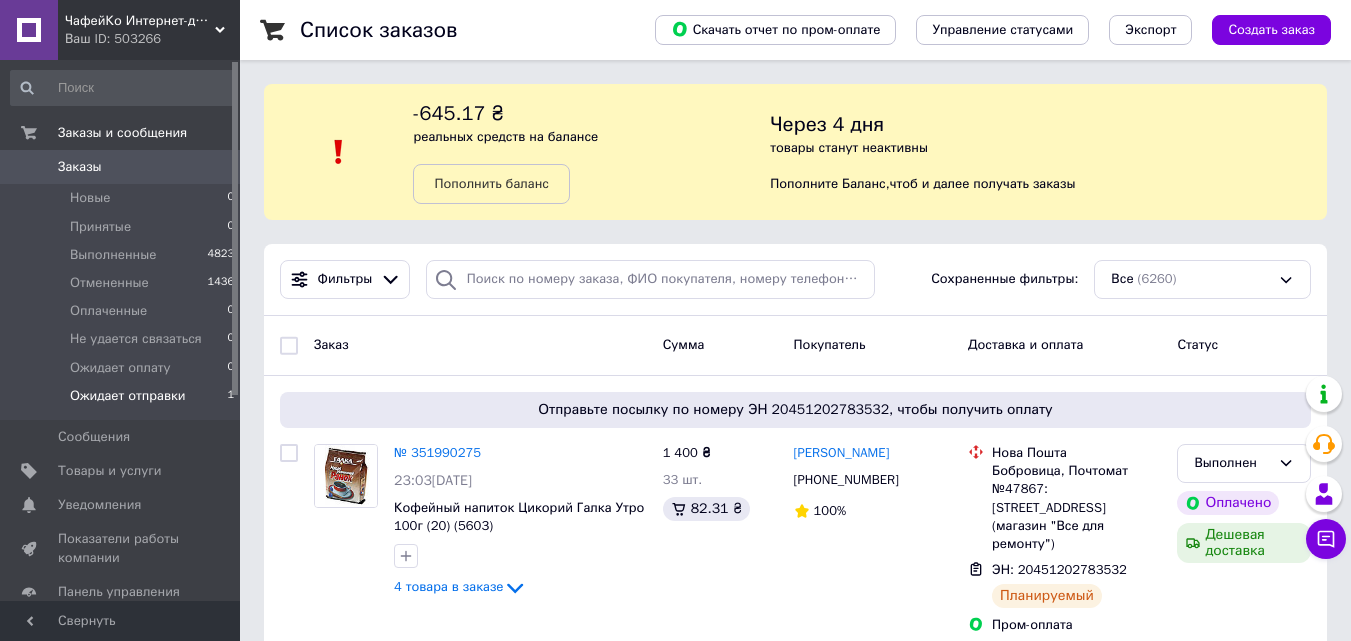 click on "Ожидает отправки 1" at bounding box center (123, 401) 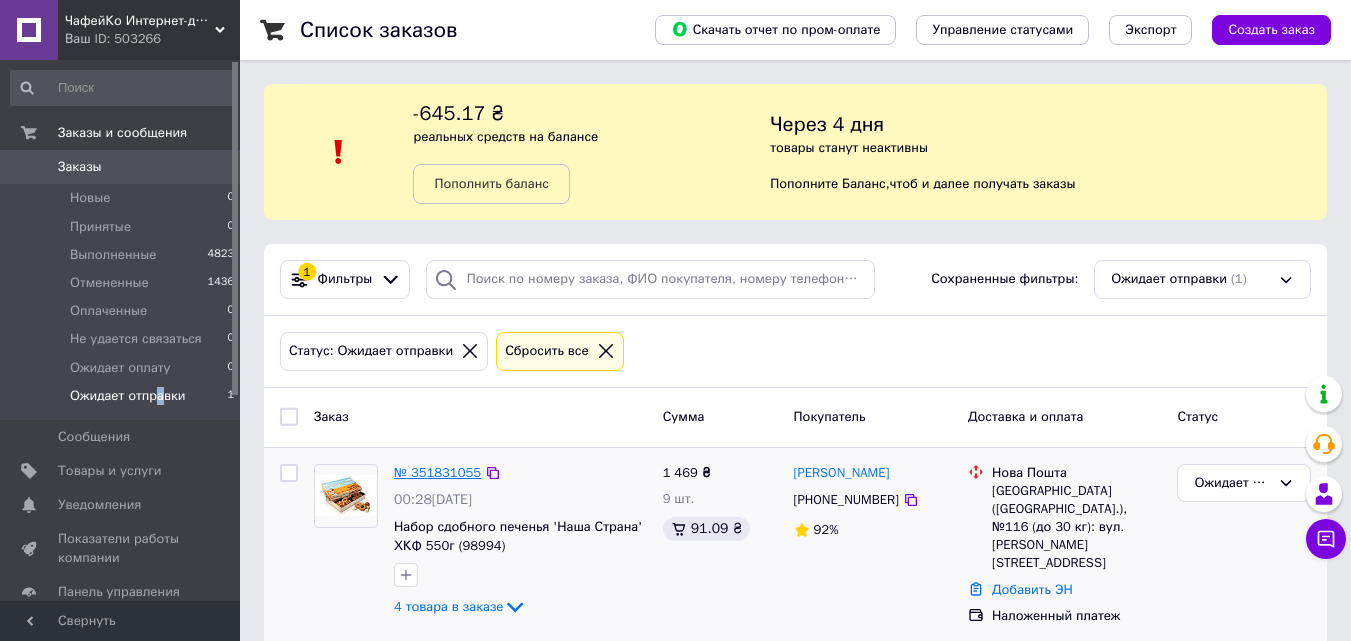click on "№ 351831055" at bounding box center [437, 472] 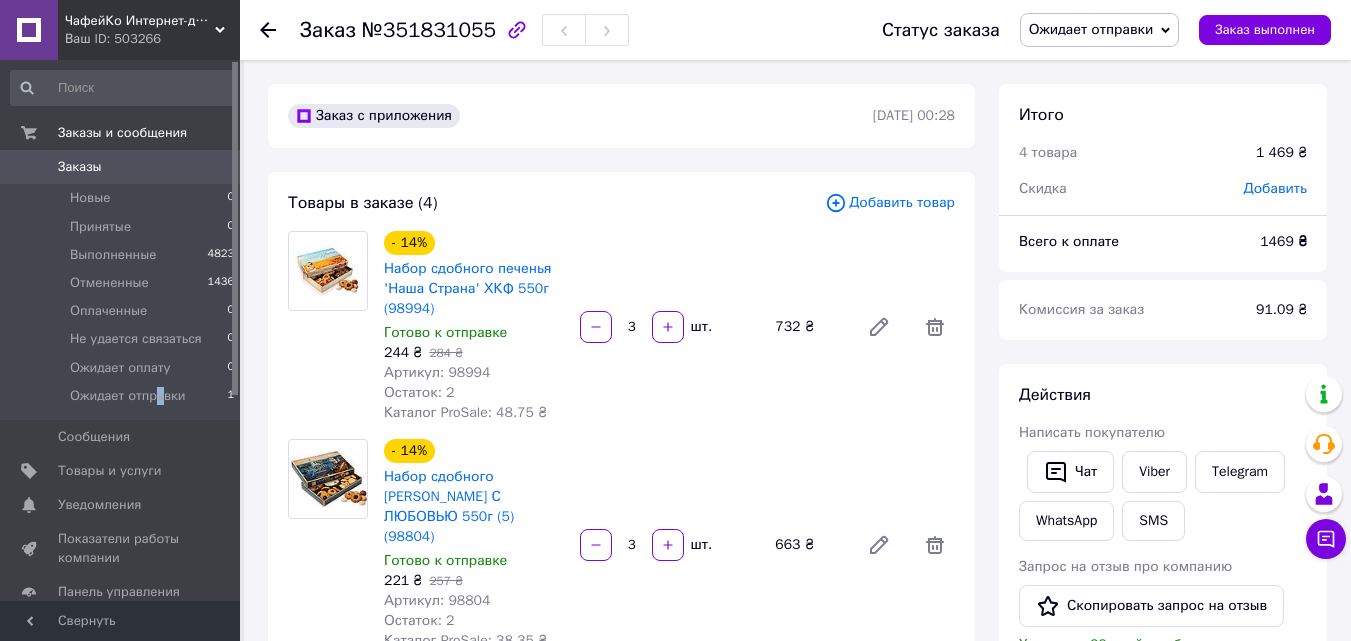scroll, scrollTop: 500, scrollLeft: 0, axis: vertical 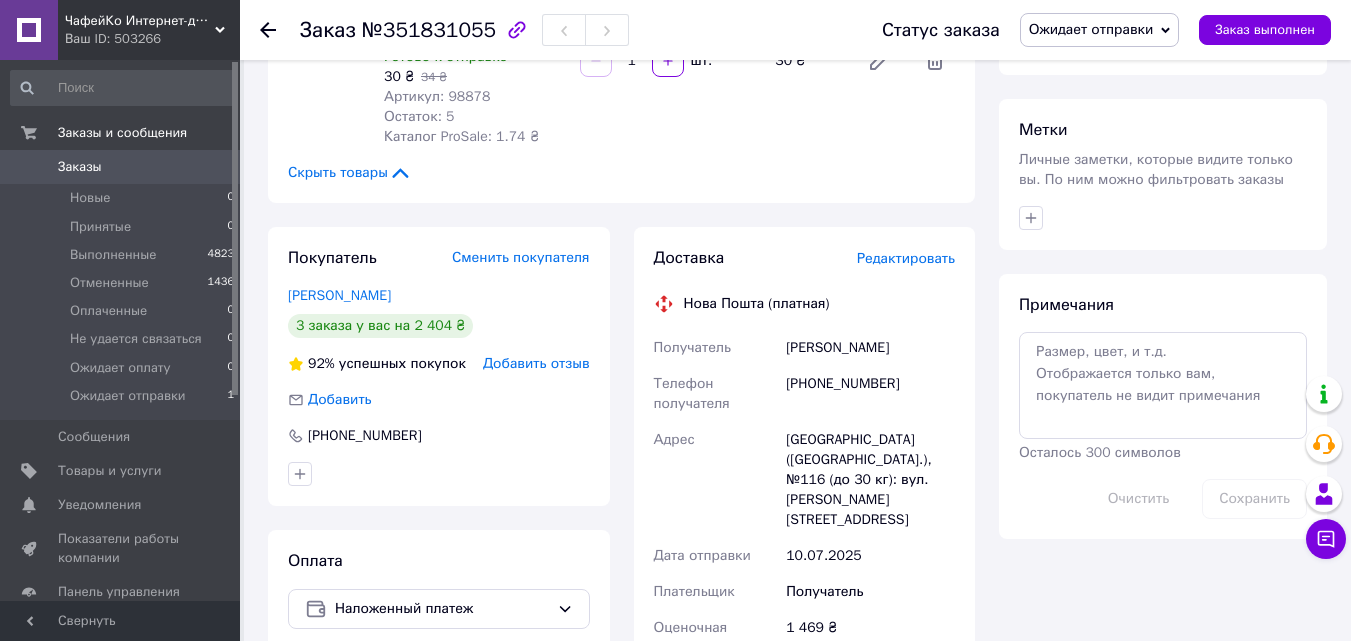 click on "Редактировать" at bounding box center [906, 258] 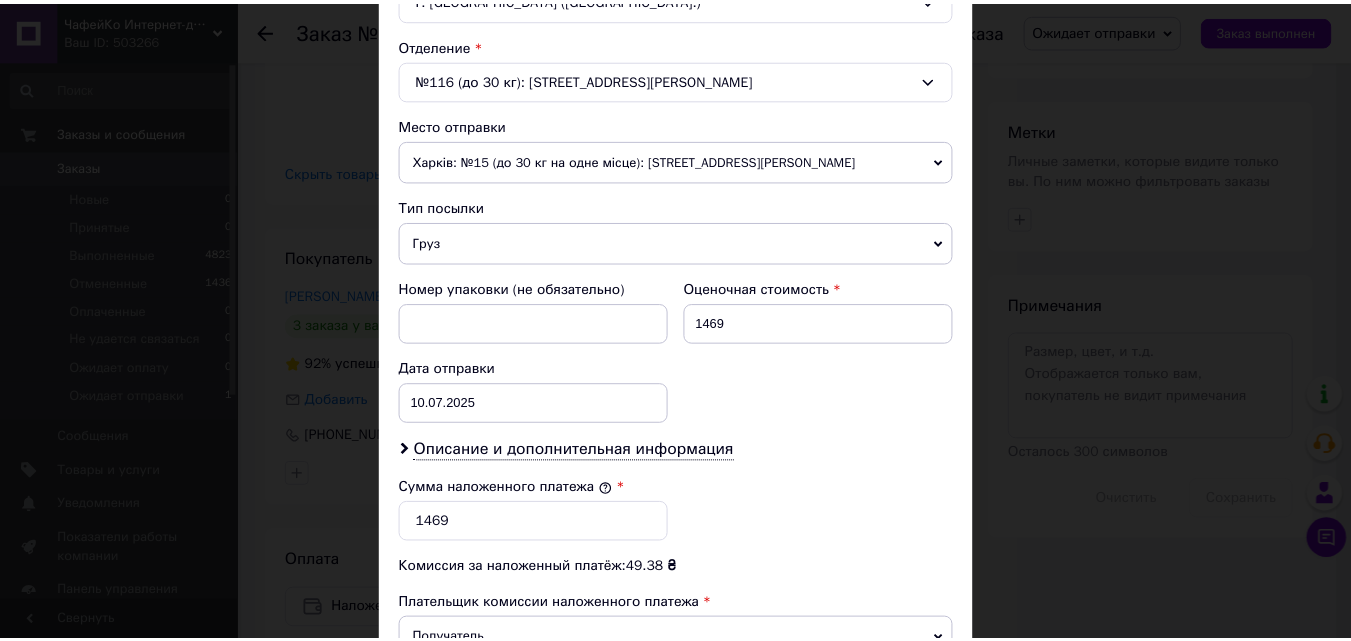 scroll, scrollTop: 885, scrollLeft: 0, axis: vertical 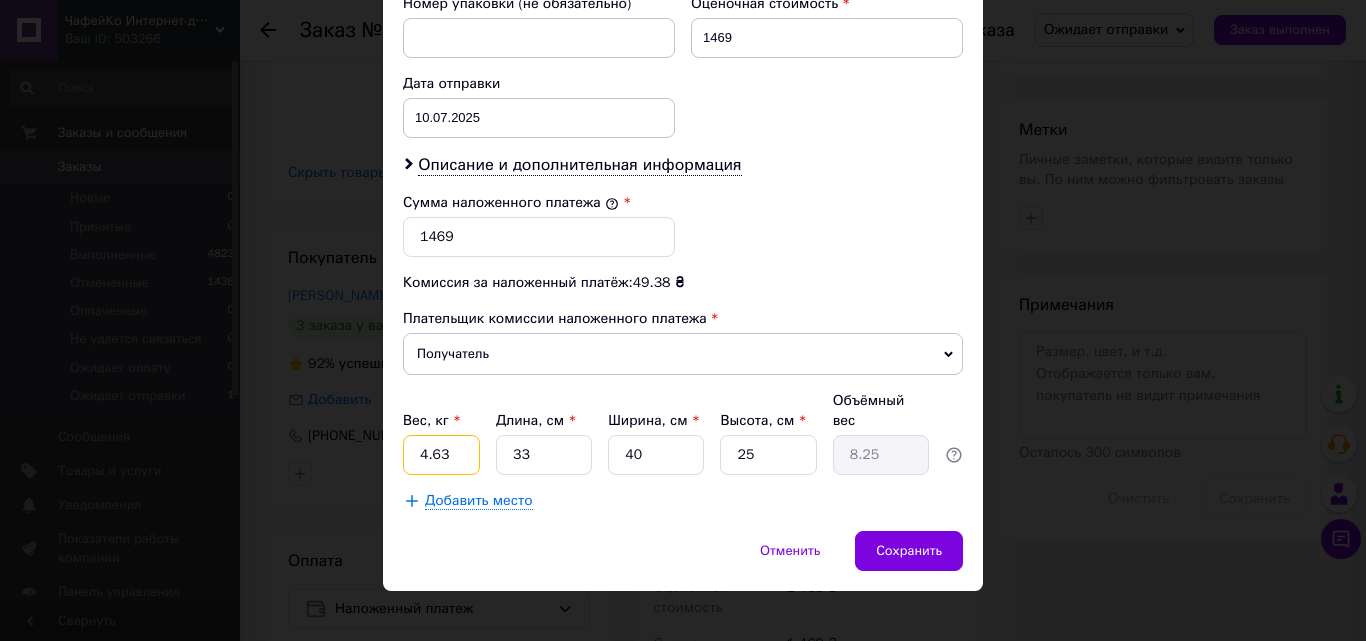 drag, startPoint x: 453, startPoint y: 434, endPoint x: 415, endPoint y: 436, distance: 38.052597 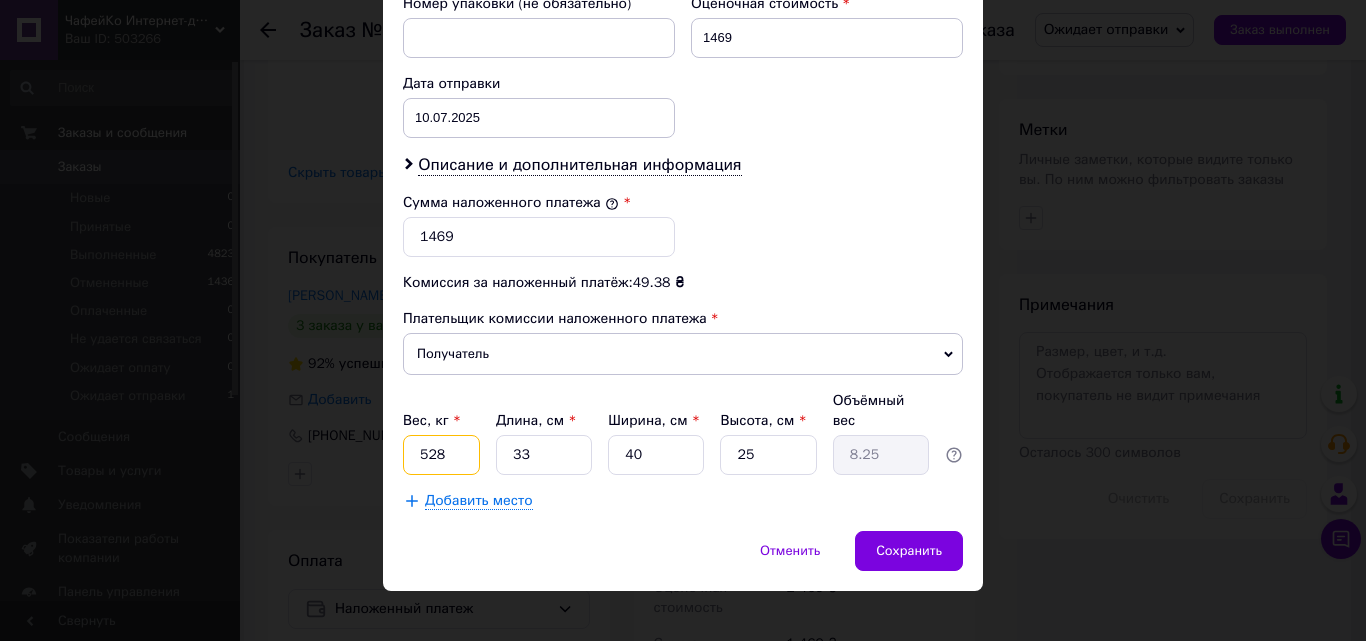 click on "528" at bounding box center [441, 455] 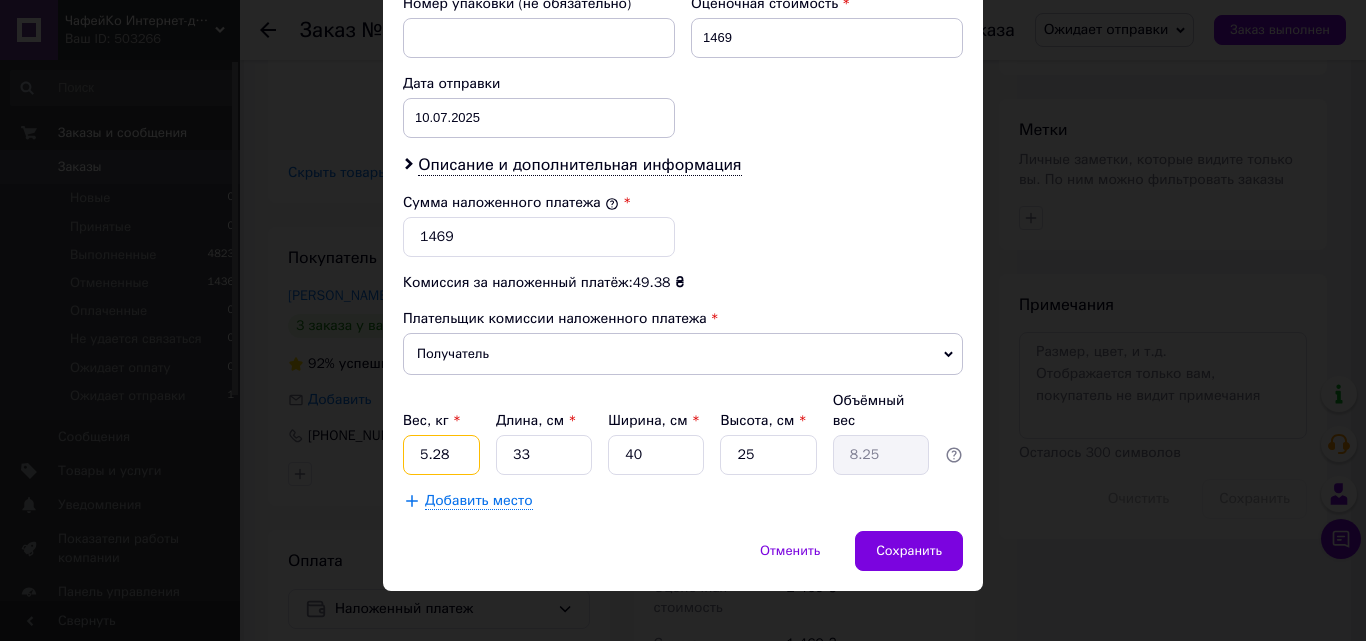 type on "5.28" 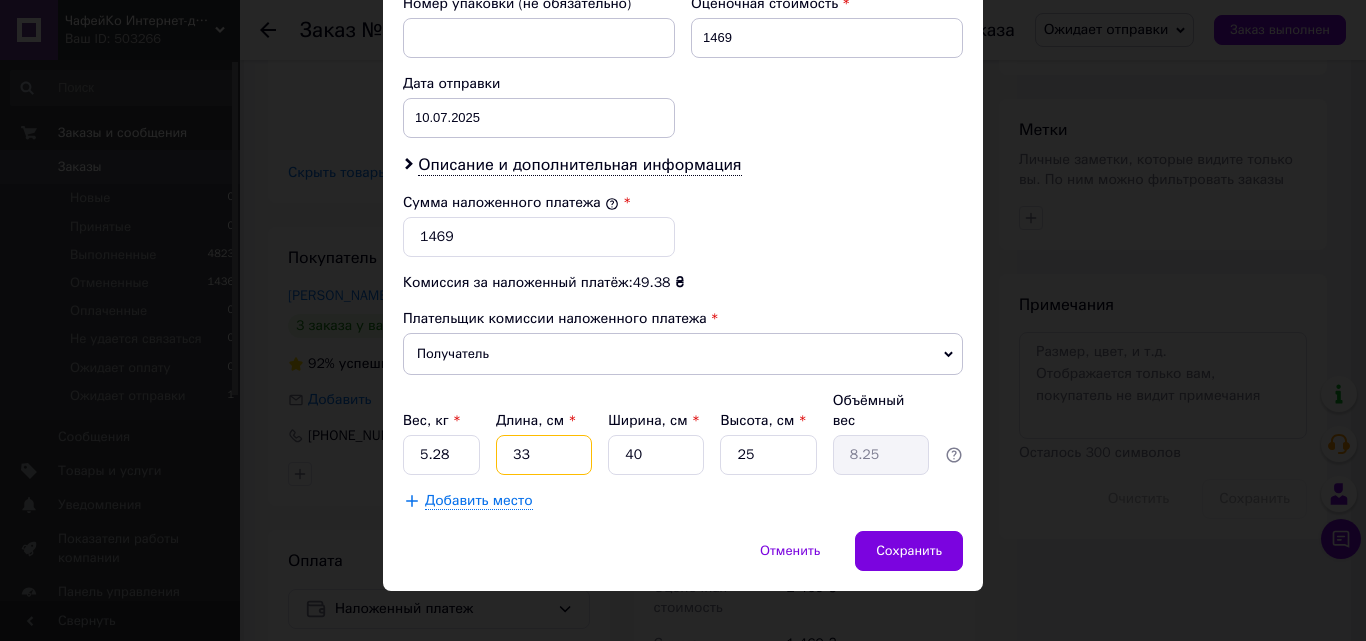 click on "33" at bounding box center [544, 455] 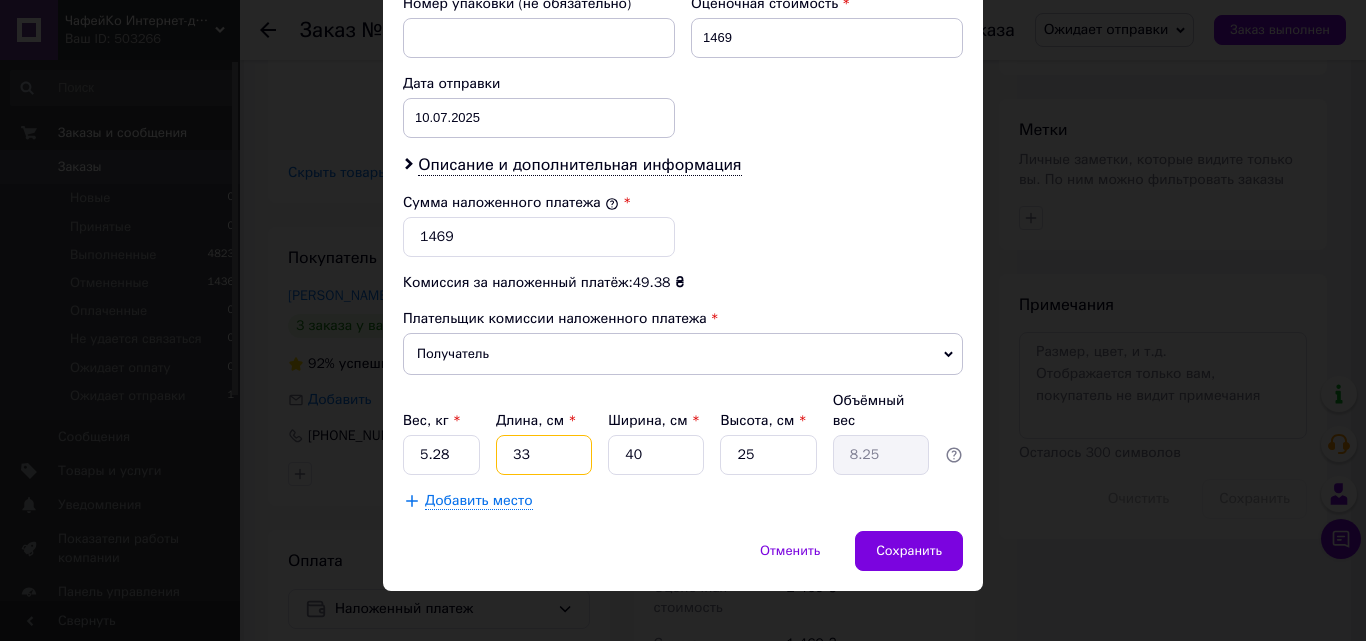 type on "3" 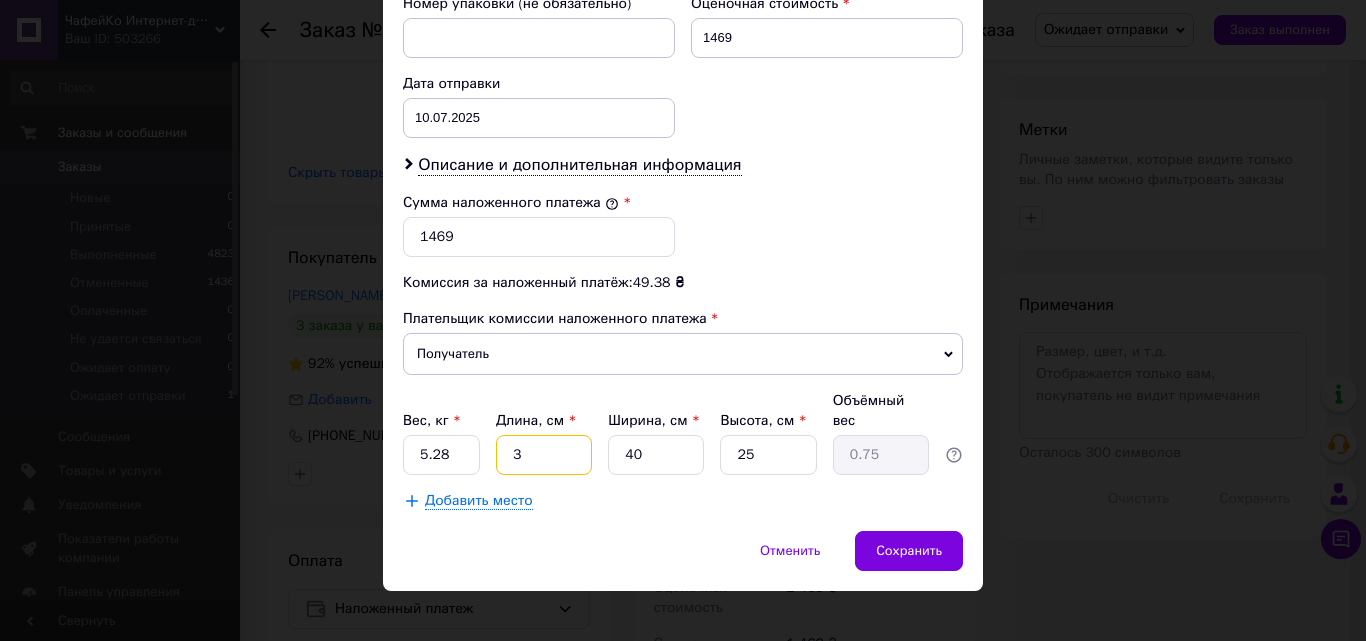 type on "38" 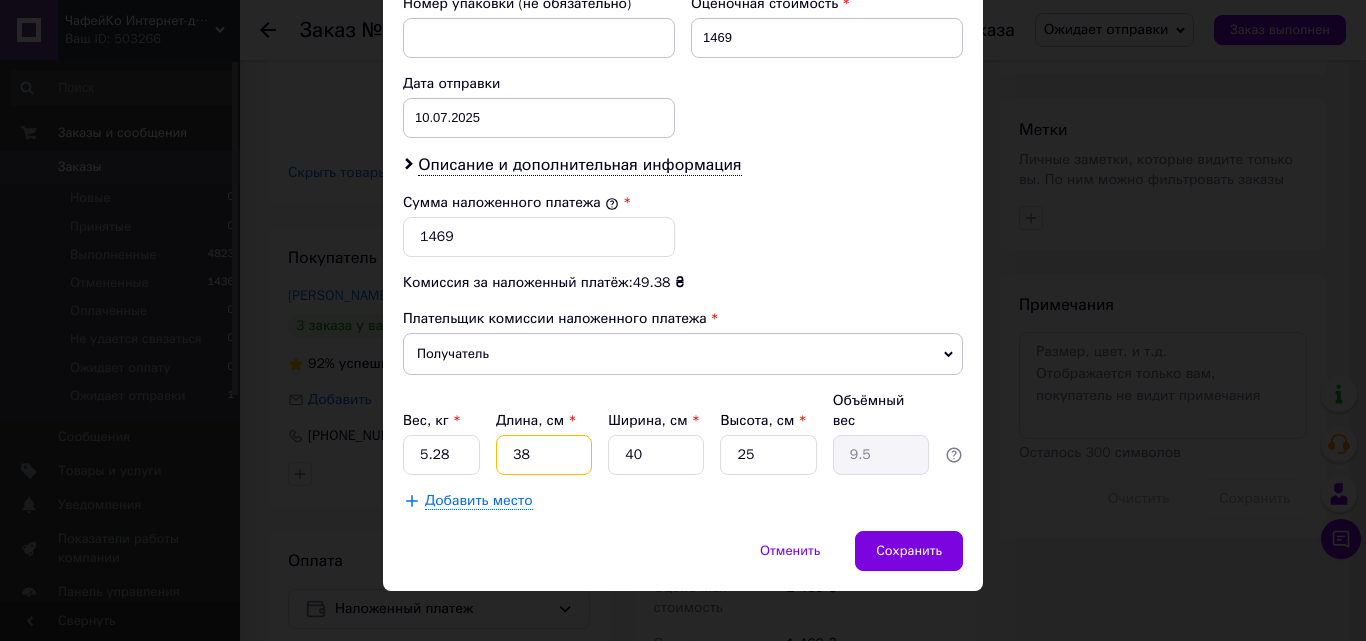type on "38" 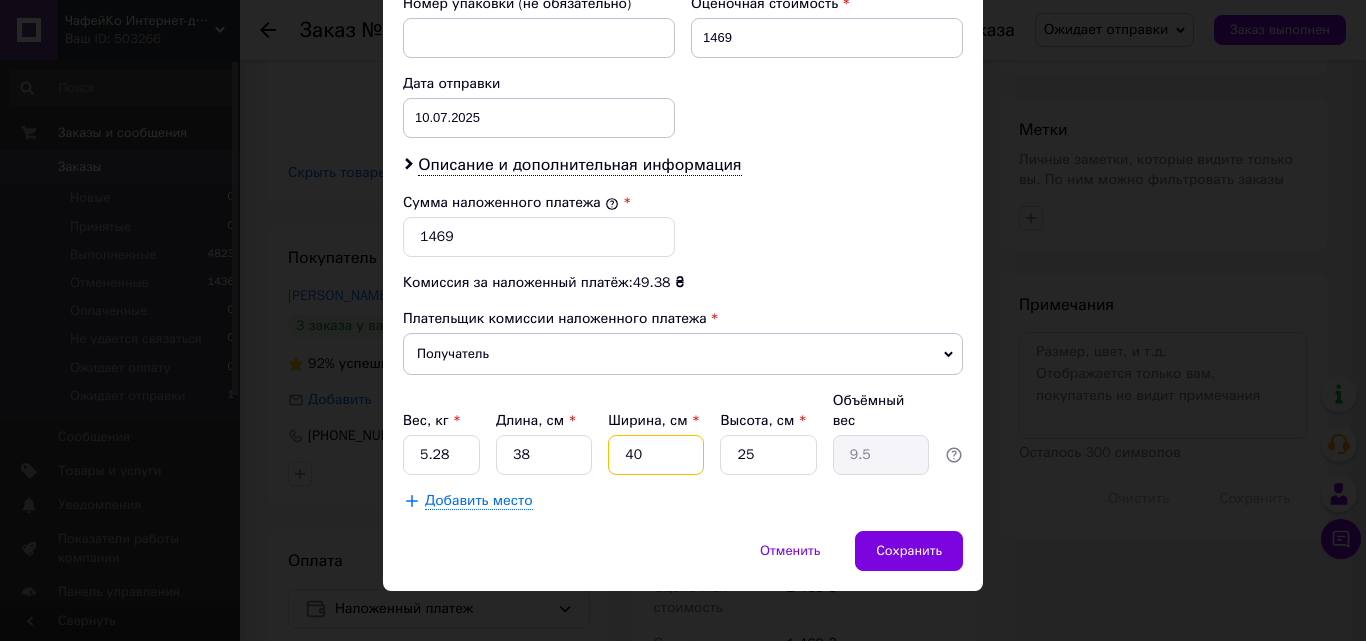 type on "2" 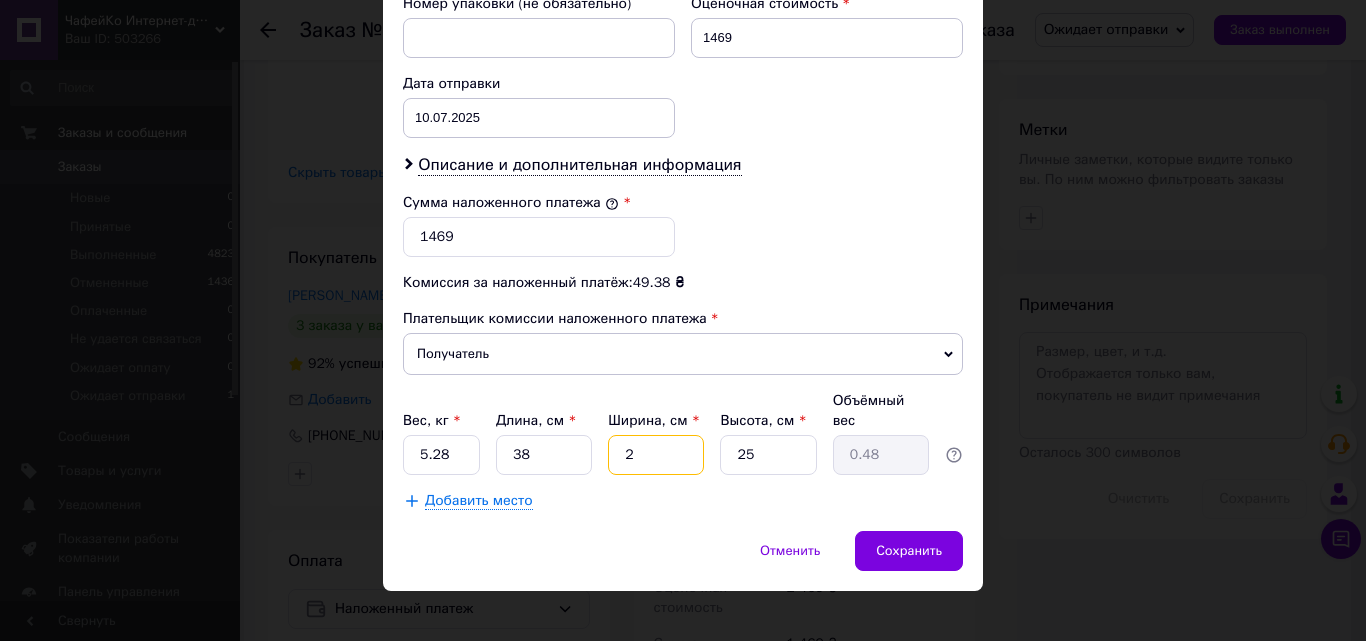 type on "29" 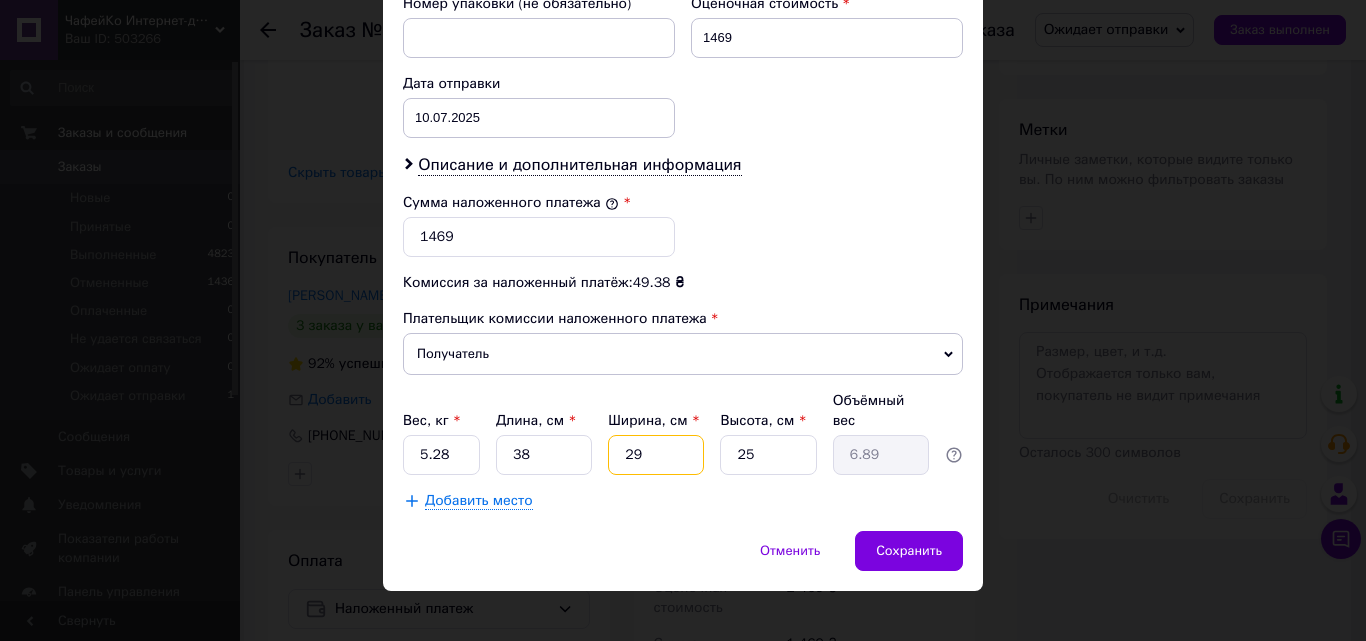 type on "29" 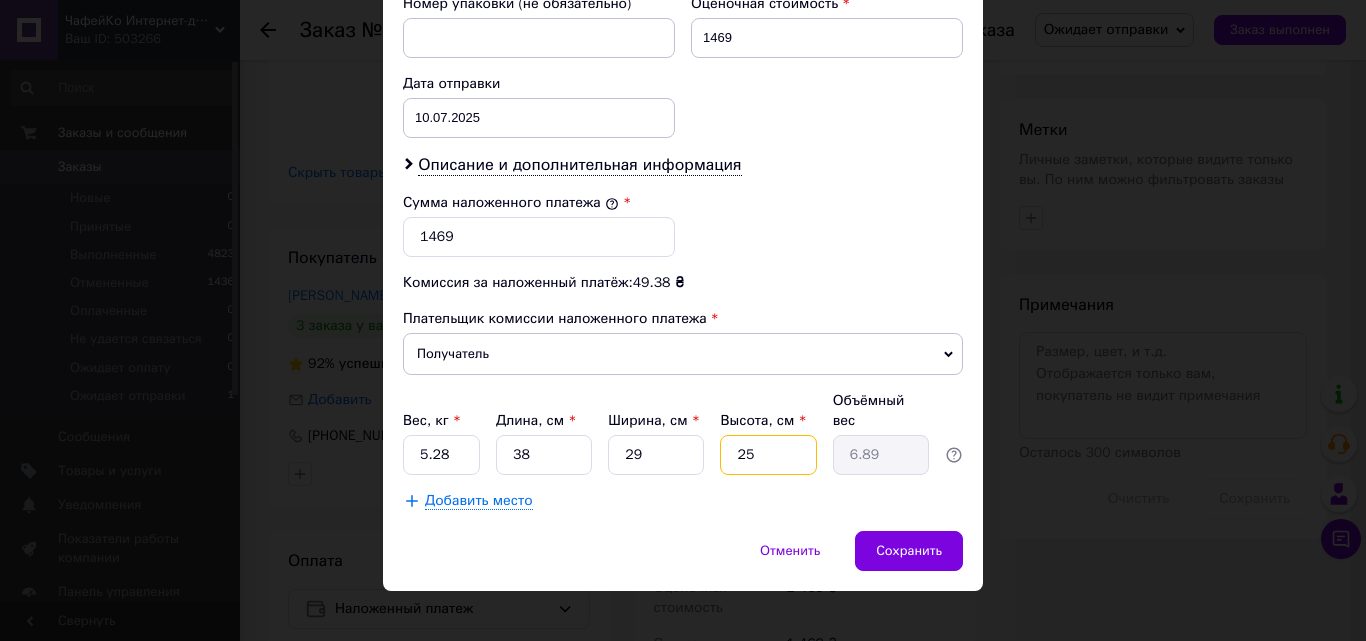 type on "2" 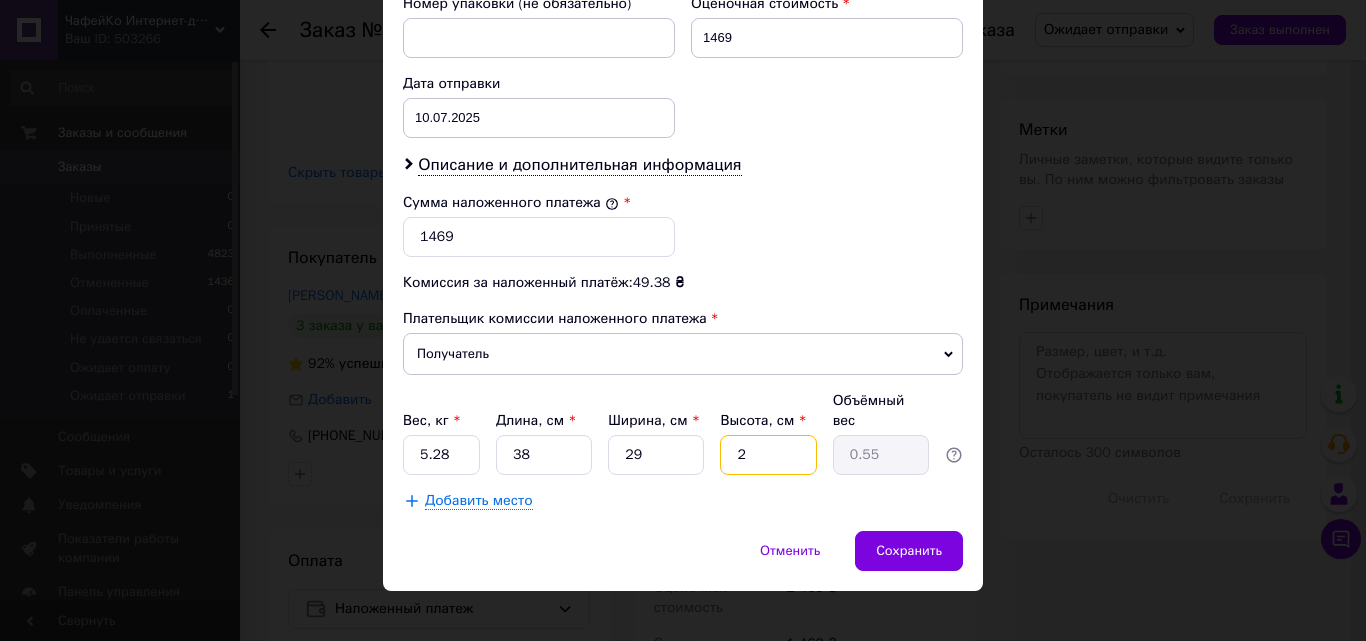 type on "24" 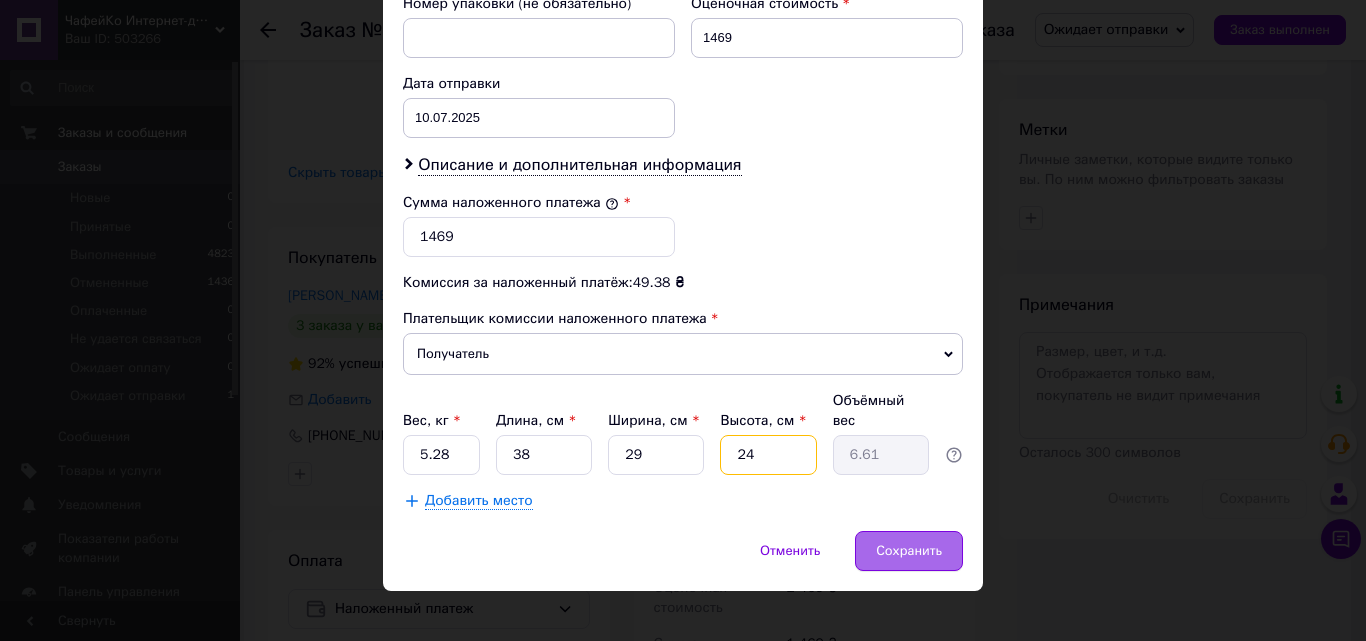 type on "24" 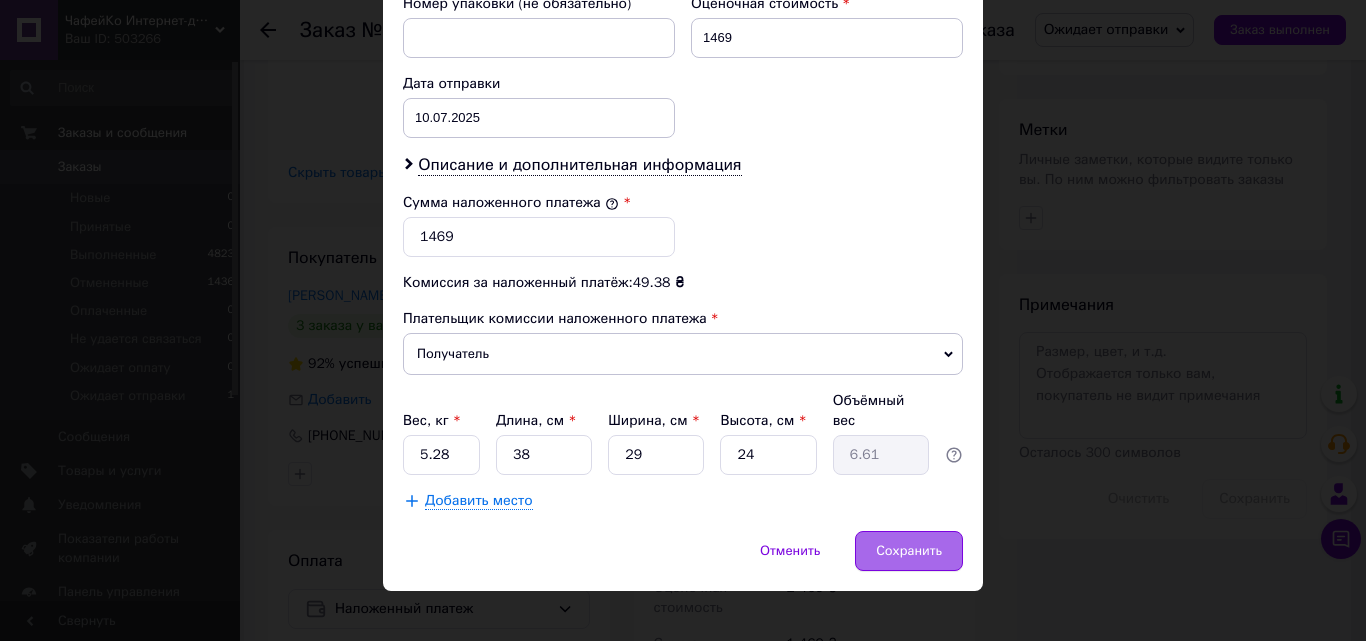 click on "Сохранить" at bounding box center [909, 551] 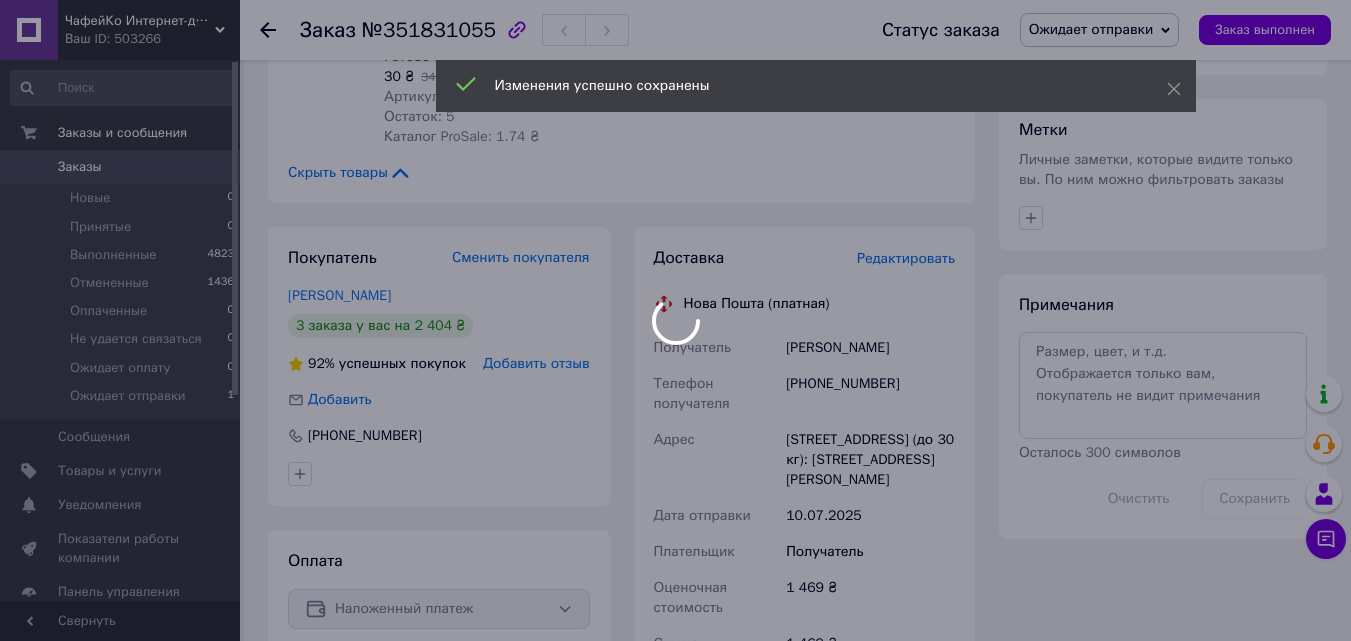 scroll, scrollTop: 1400, scrollLeft: 0, axis: vertical 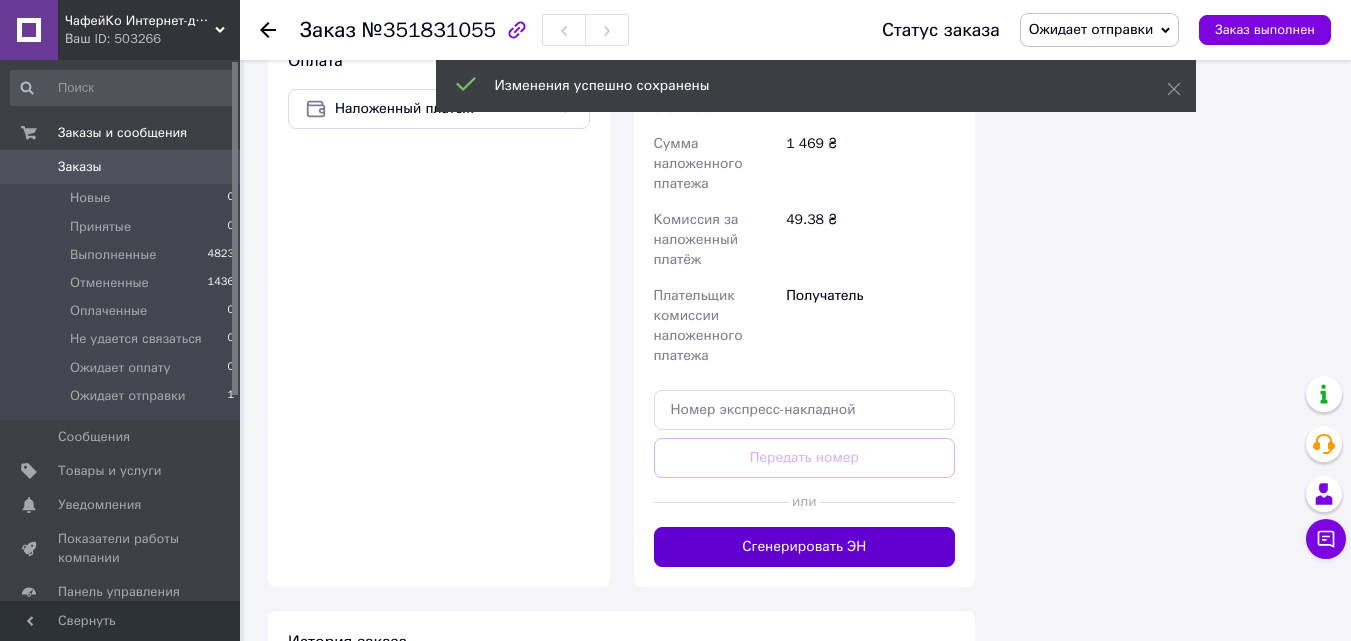 click on "Сгенерировать ЭН" at bounding box center (805, 547) 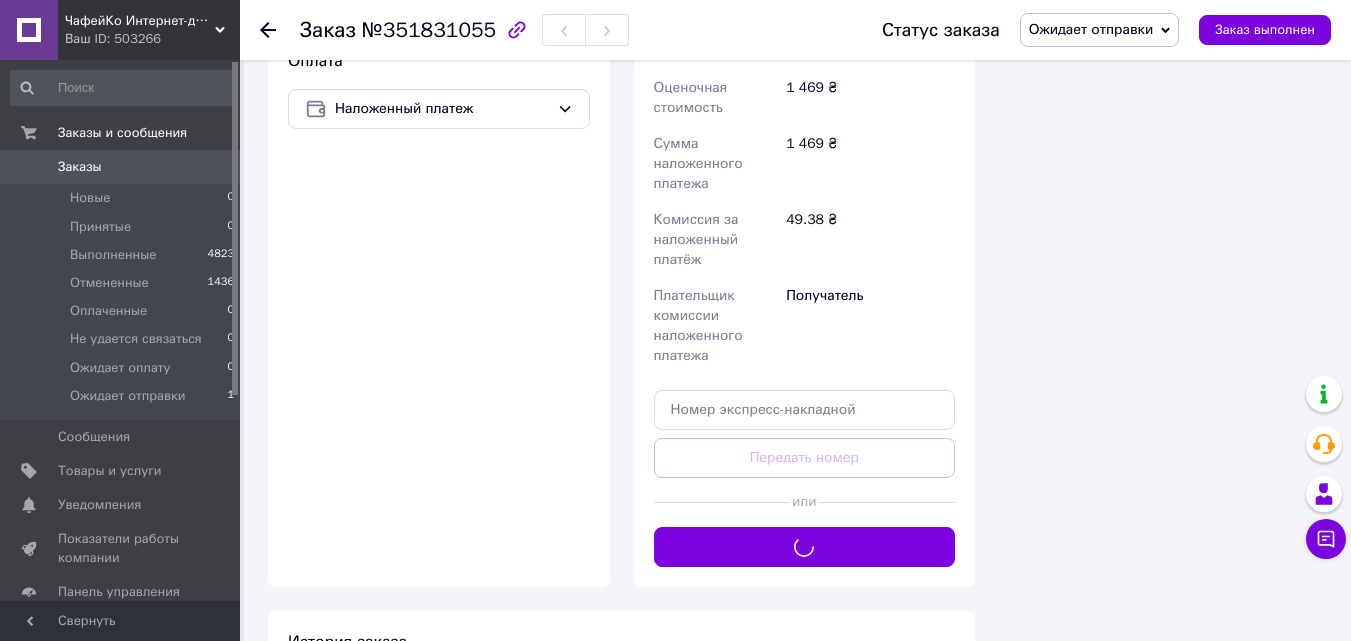 click on "Заказы" at bounding box center (121, 167) 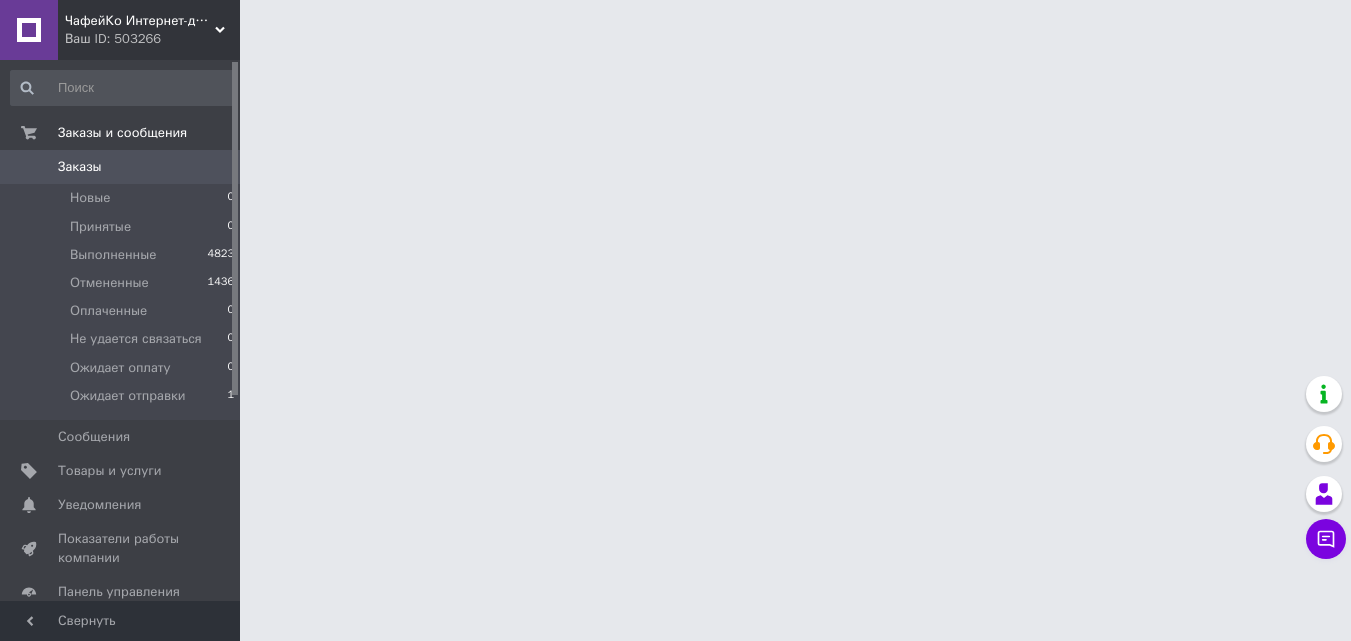 scroll, scrollTop: 0, scrollLeft: 0, axis: both 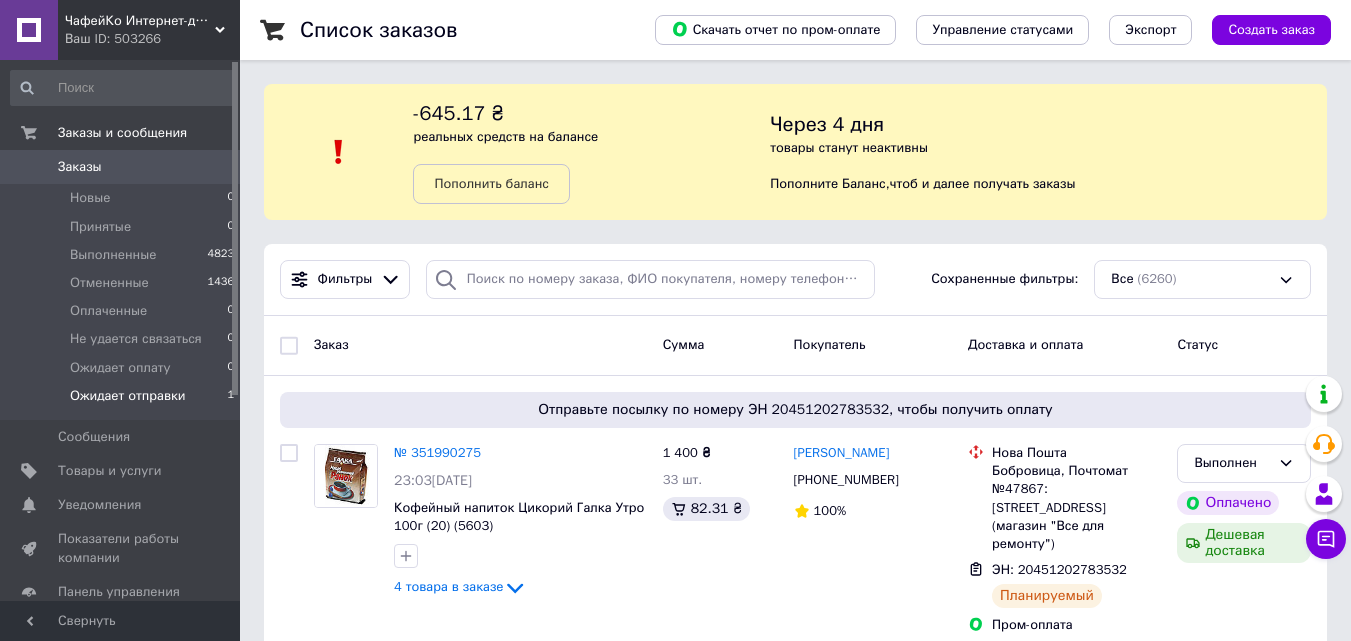 click on "Ожидает отправки 1" at bounding box center (123, 401) 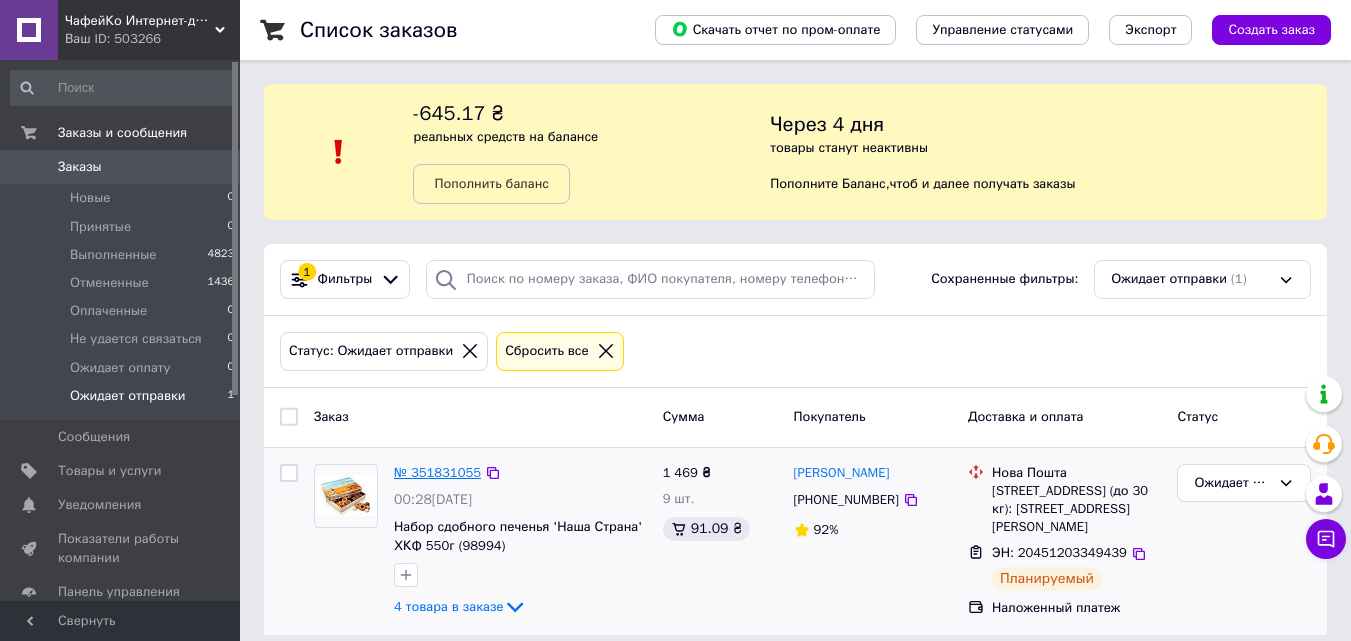 click on "№ 351831055" at bounding box center [437, 472] 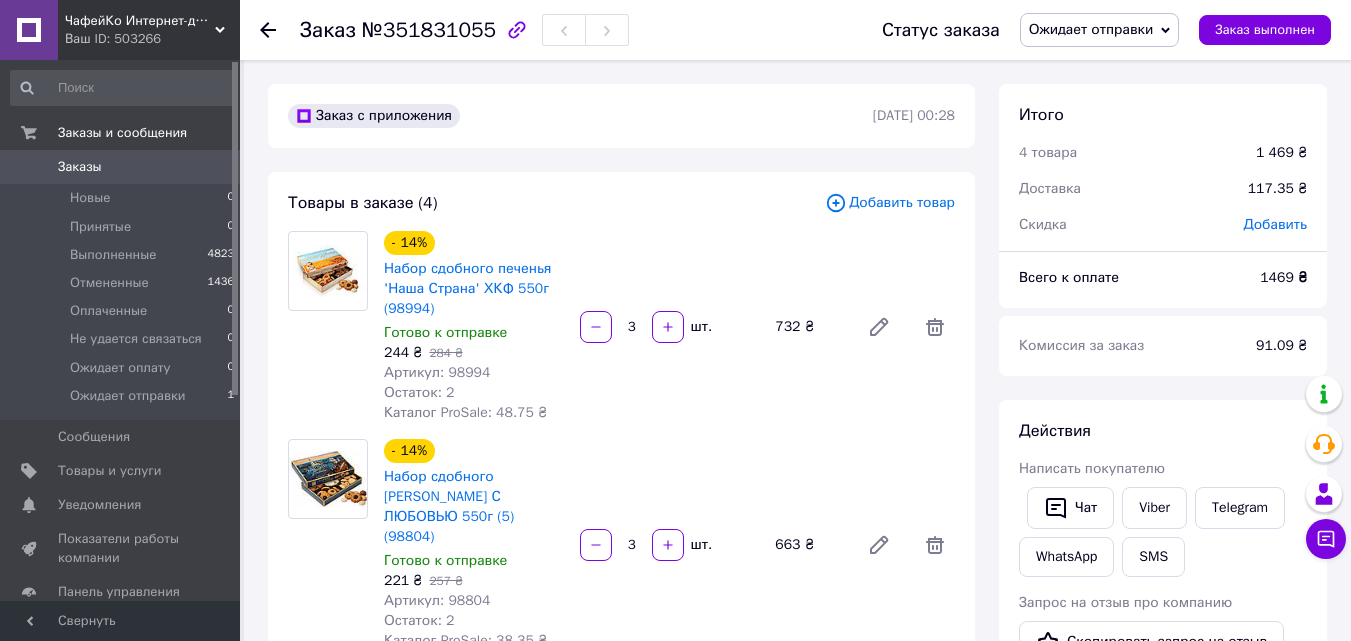 scroll, scrollTop: 400, scrollLeft: 0, axis: vertical 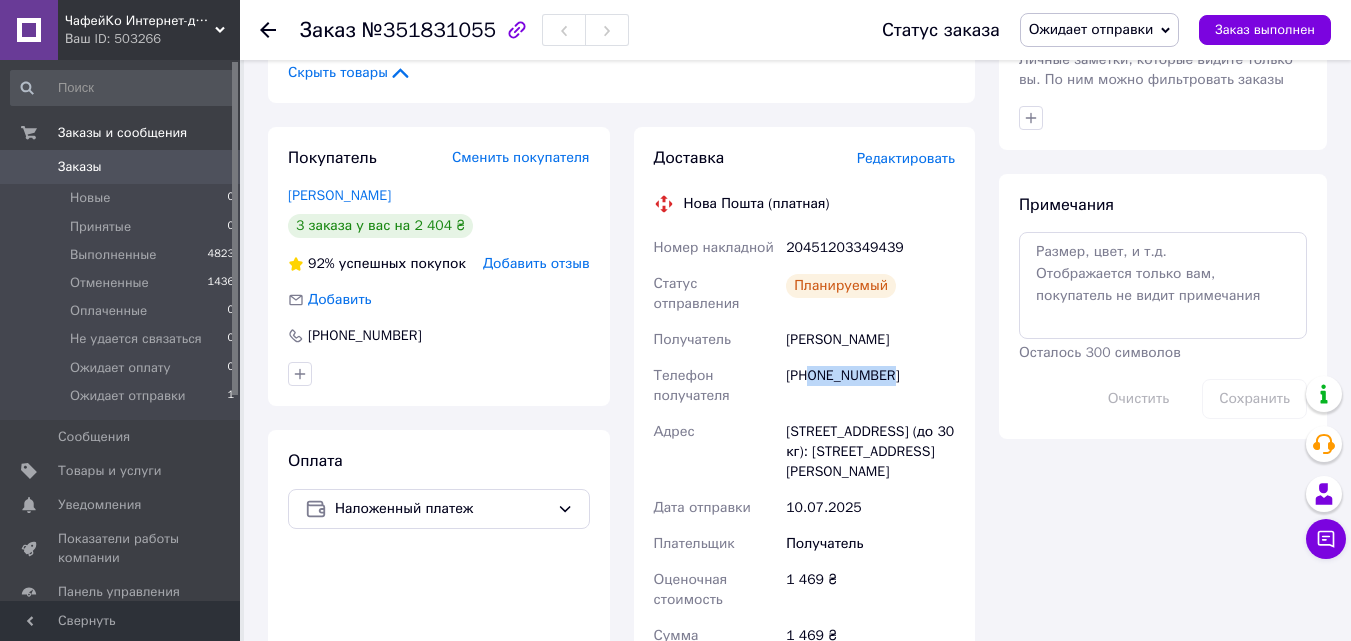 drag, startPoint x: 875, startPoint y: 357, endPoint x: 811, endPoint y: 356, distance: 64.00781 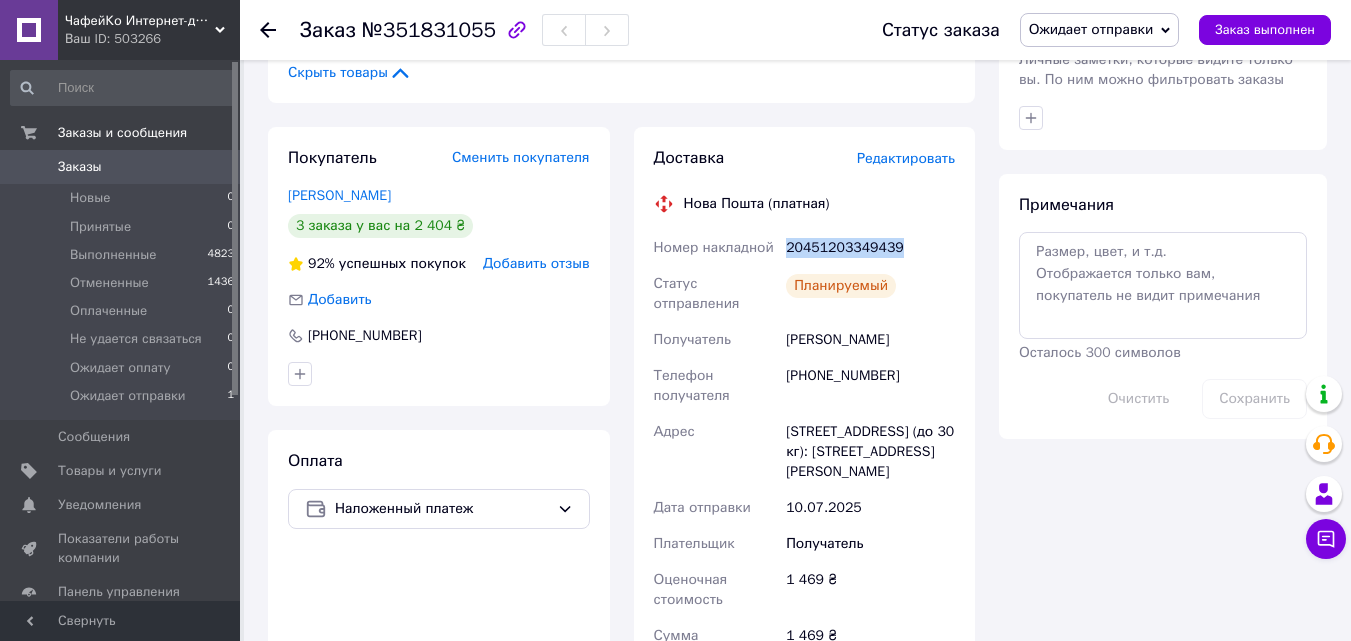 click on "20451203349439" at bounding box center (870, 248) 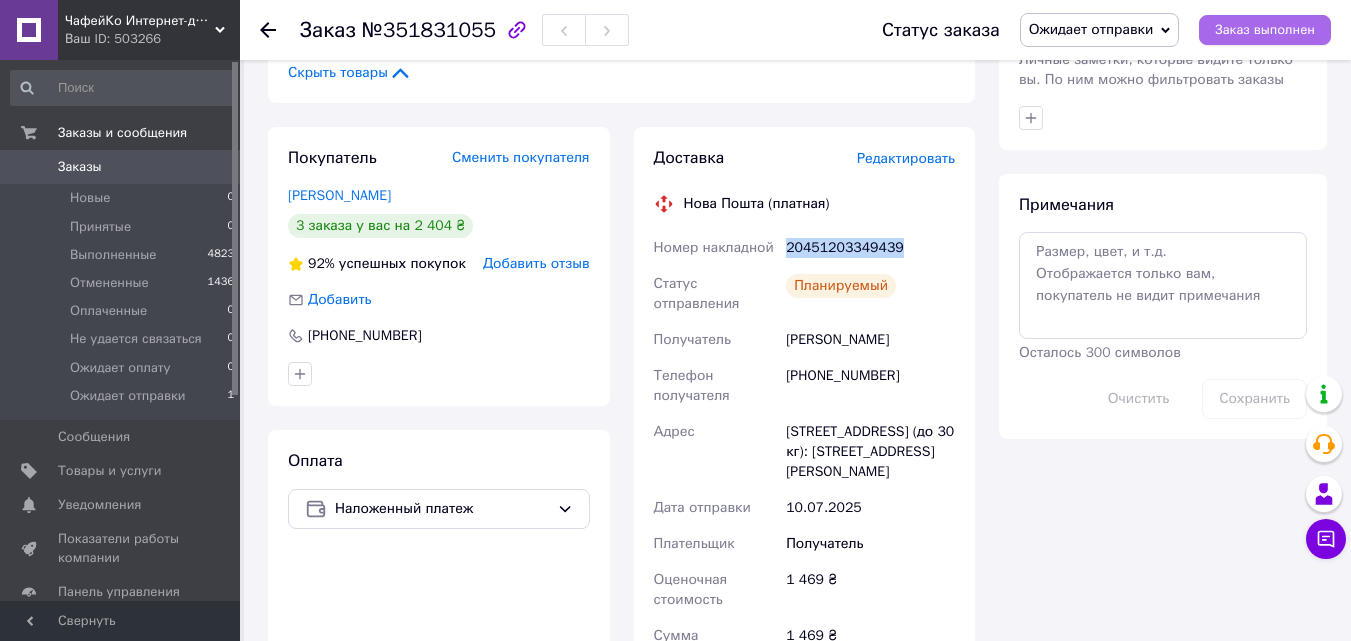 click on "Заказ выполнен" at bounding box center (1265, 30) 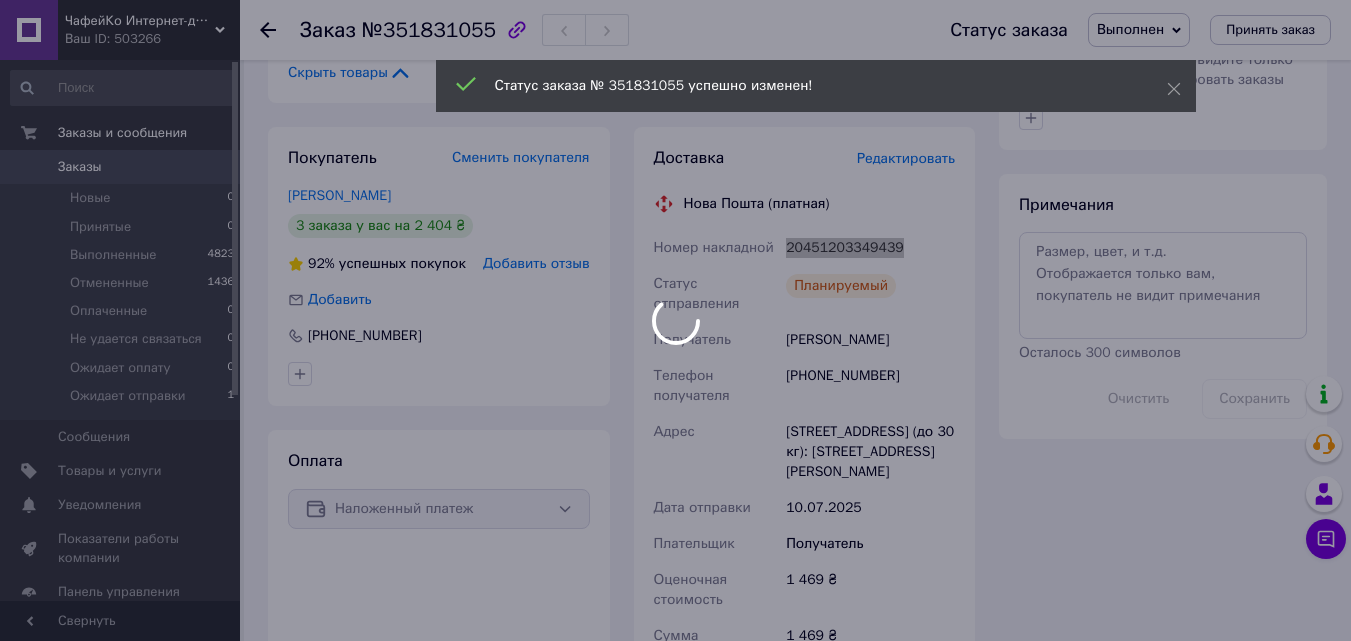 scroll, scrollTop: 1160, scrollLeft: 0, axis: vertical 